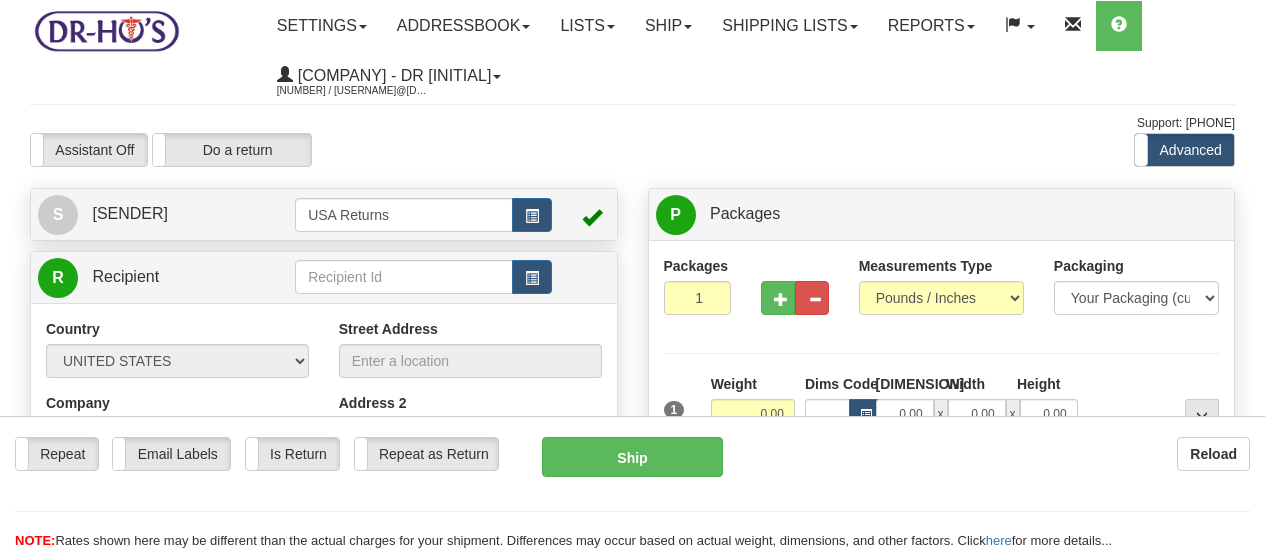 scroll, scrollTop: 0, scrollLeft: 0, axis: both 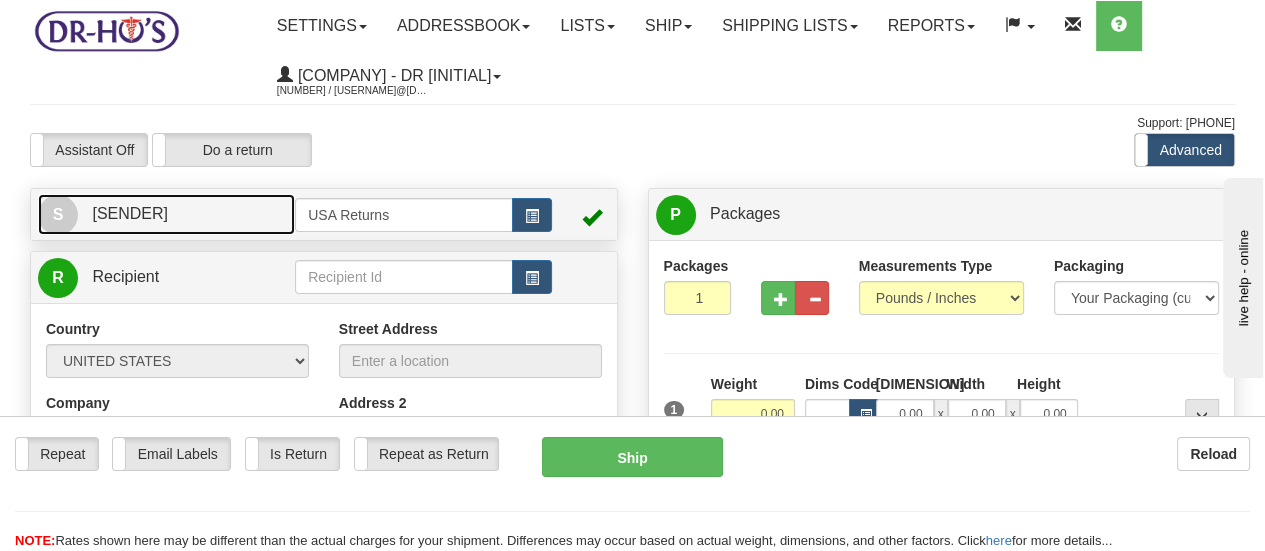 click on "S" at bounding box center (58, 215) 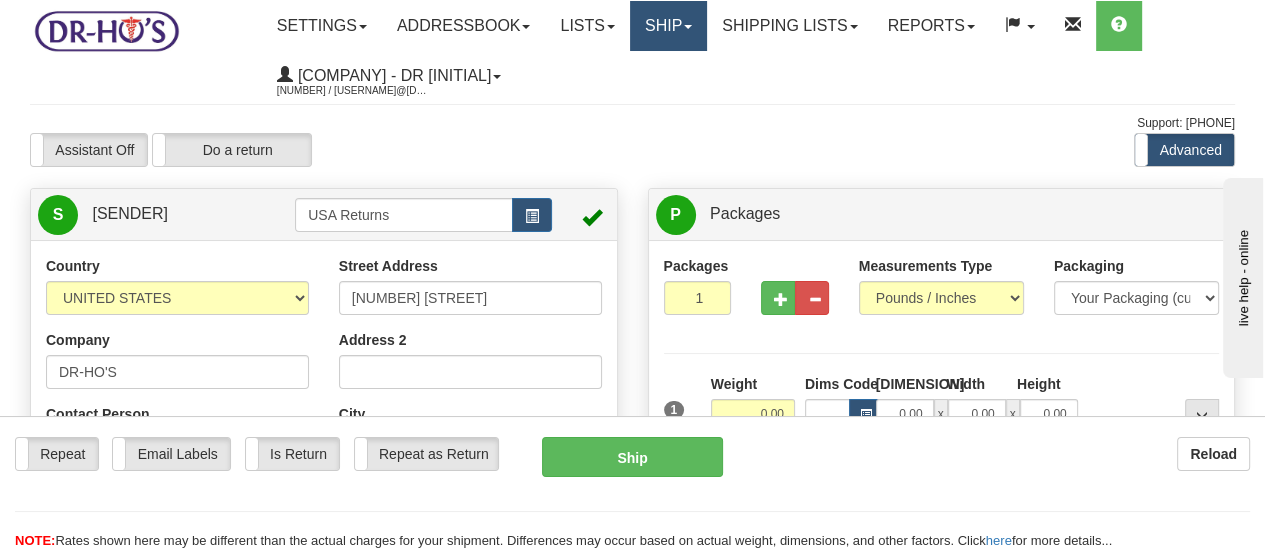 click on "Ship" at bounding box center (322, 26) 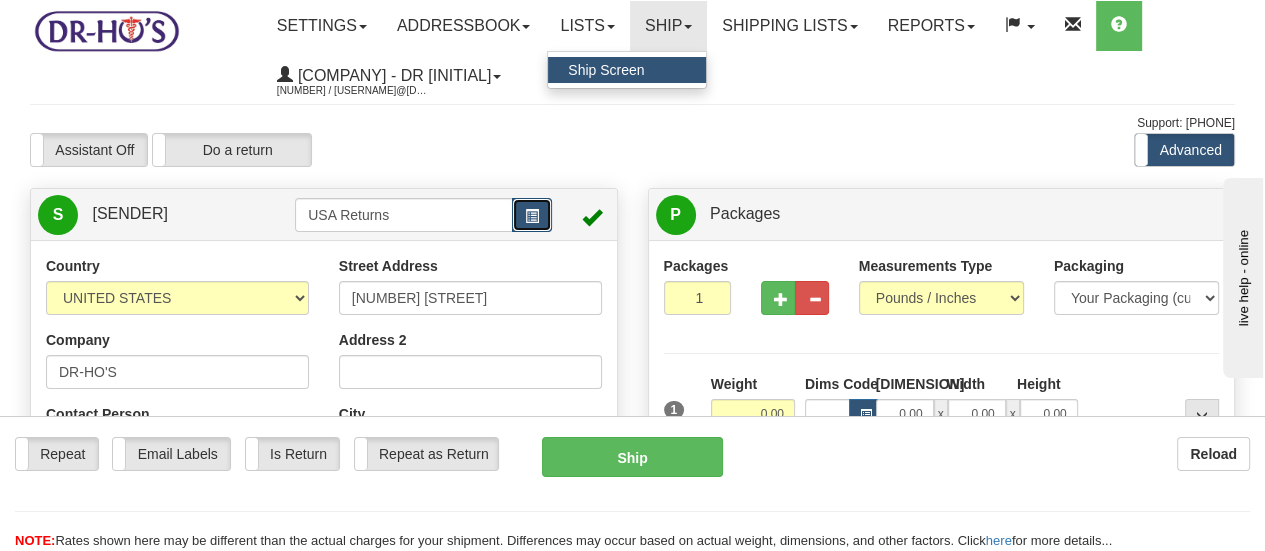 click at bounding box center (532, 216) 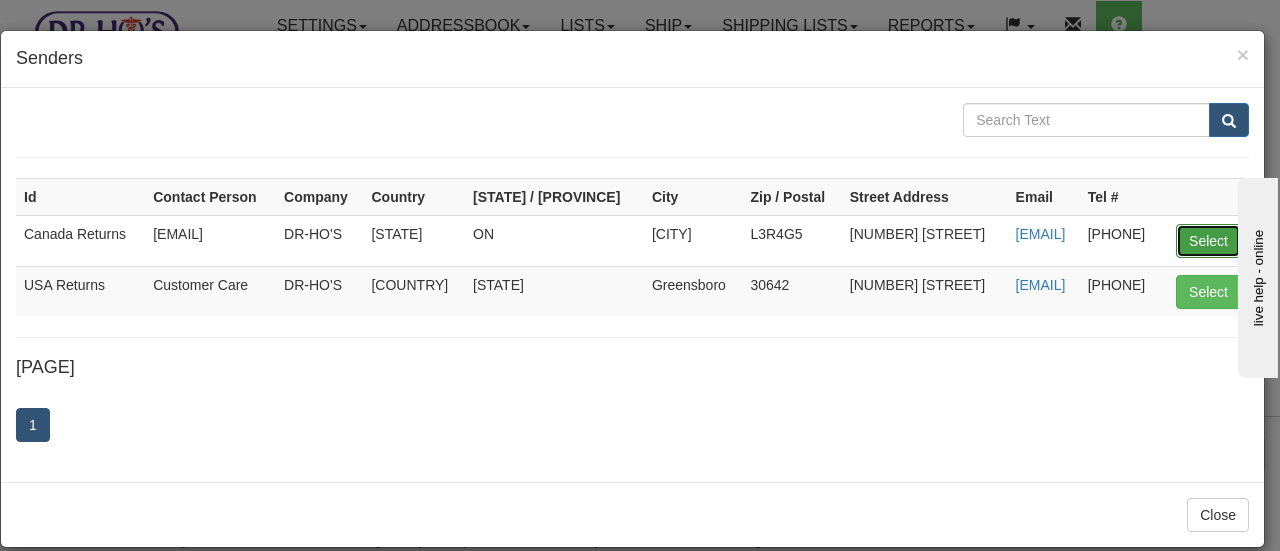 click on "Select" at bounding box center (1208, 241) 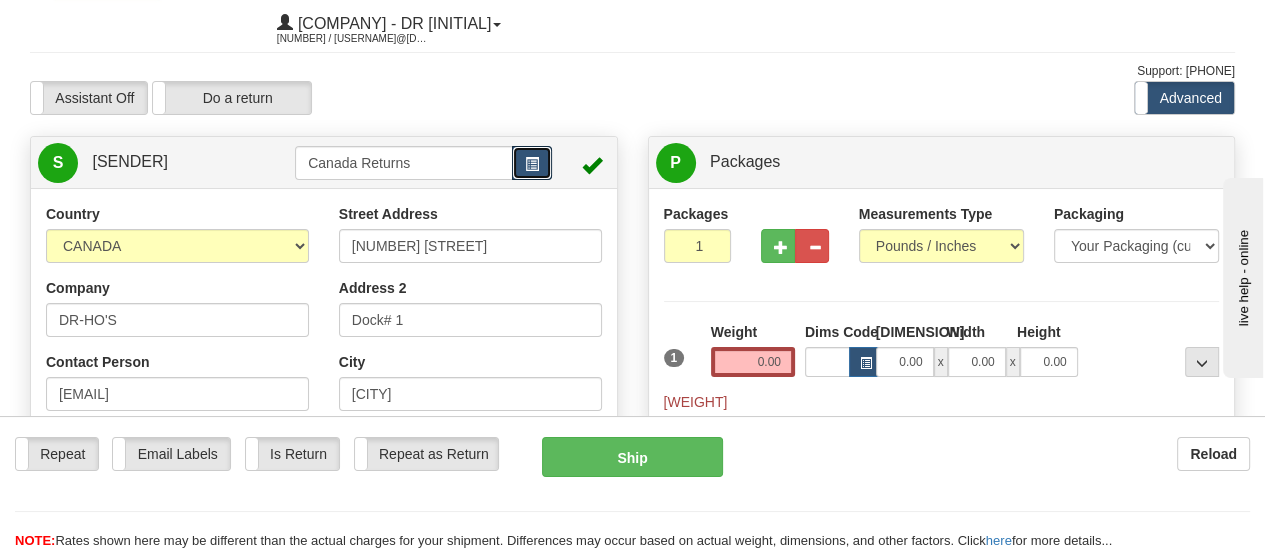 scroll, scrollTop: 100, scrollLeft: 0, axis: vertical 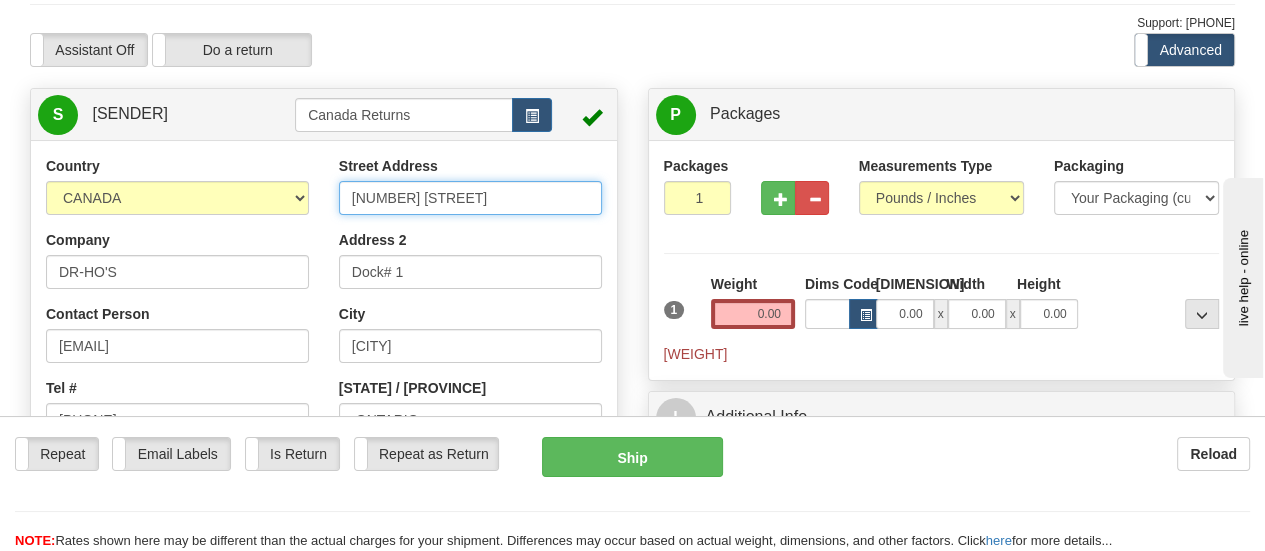 drag, startPoint x: 480, startPoint y: 203, endPoint x: 324, endPoint y: 200, distance: 156.02884 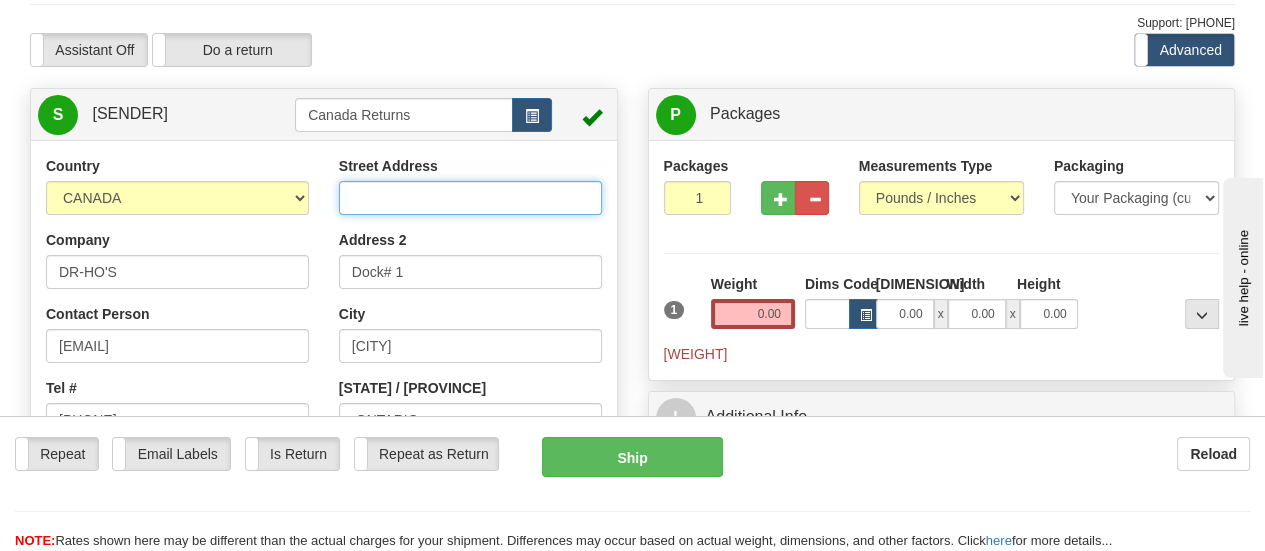 type 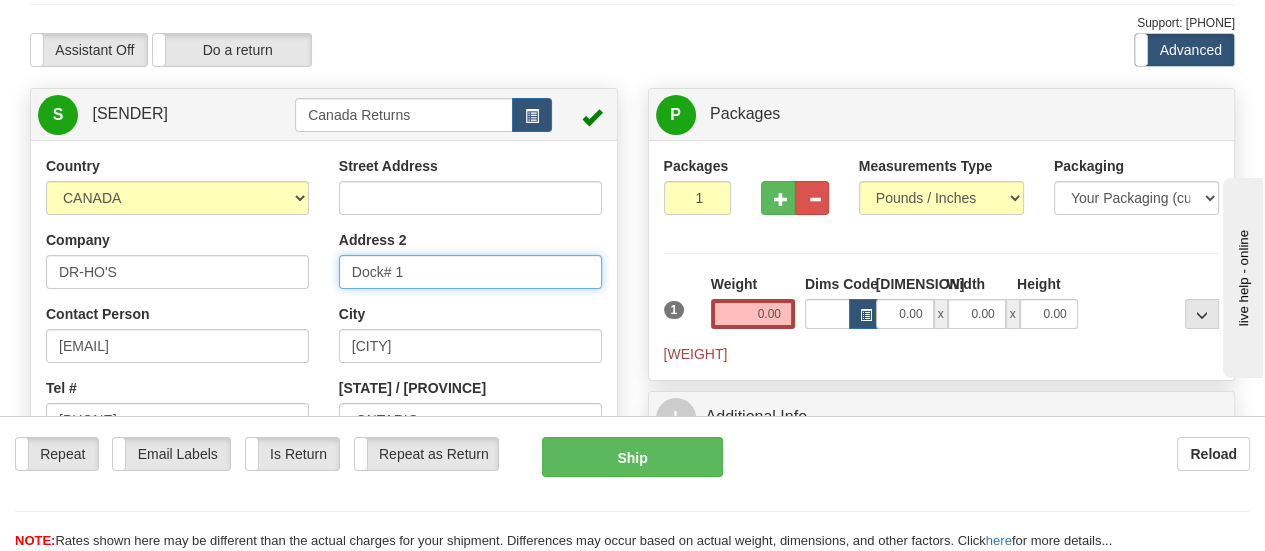 drag, startPoint x: 443, startPoint y: 279, endPoint x: 313, endPoint y: 267, distance: 130.55267 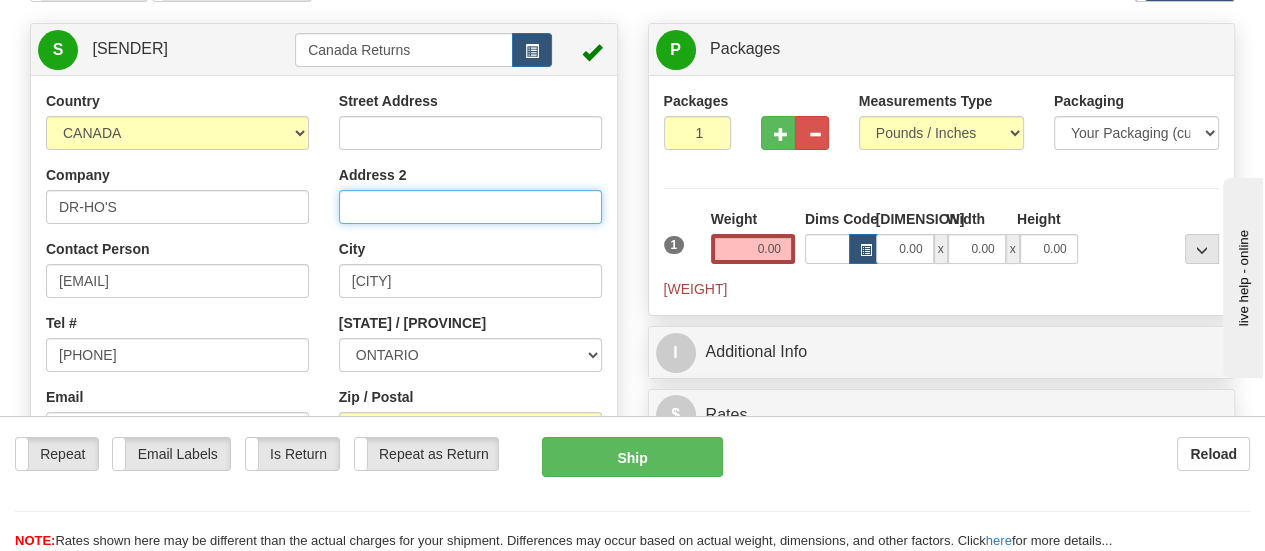 scroll, scrollTop: 200, scrollLeft: 0, axis: vertical 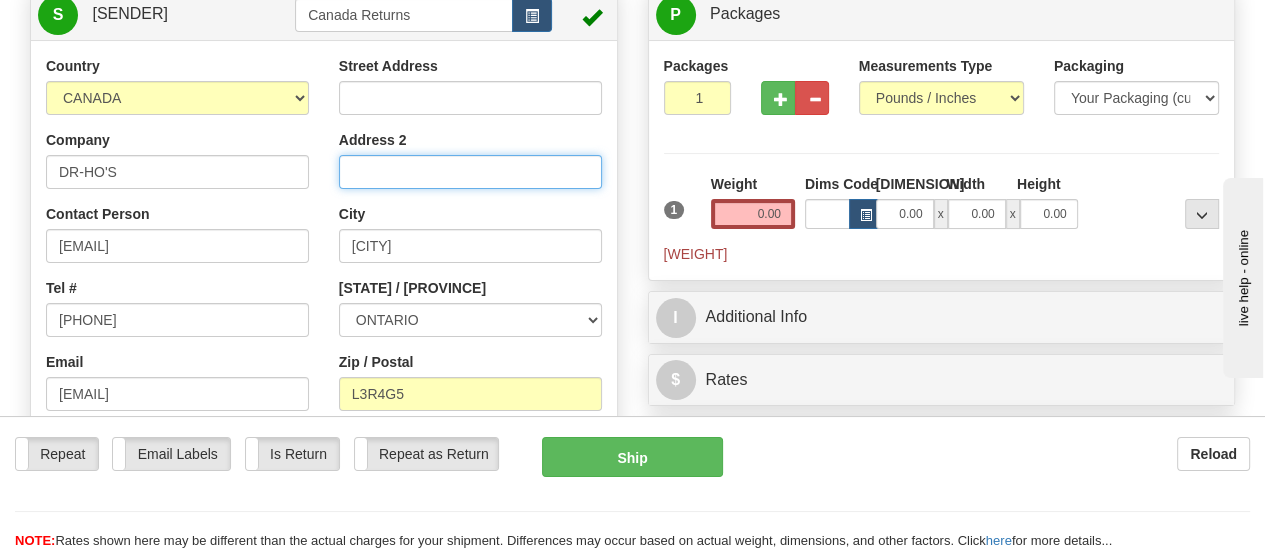 type 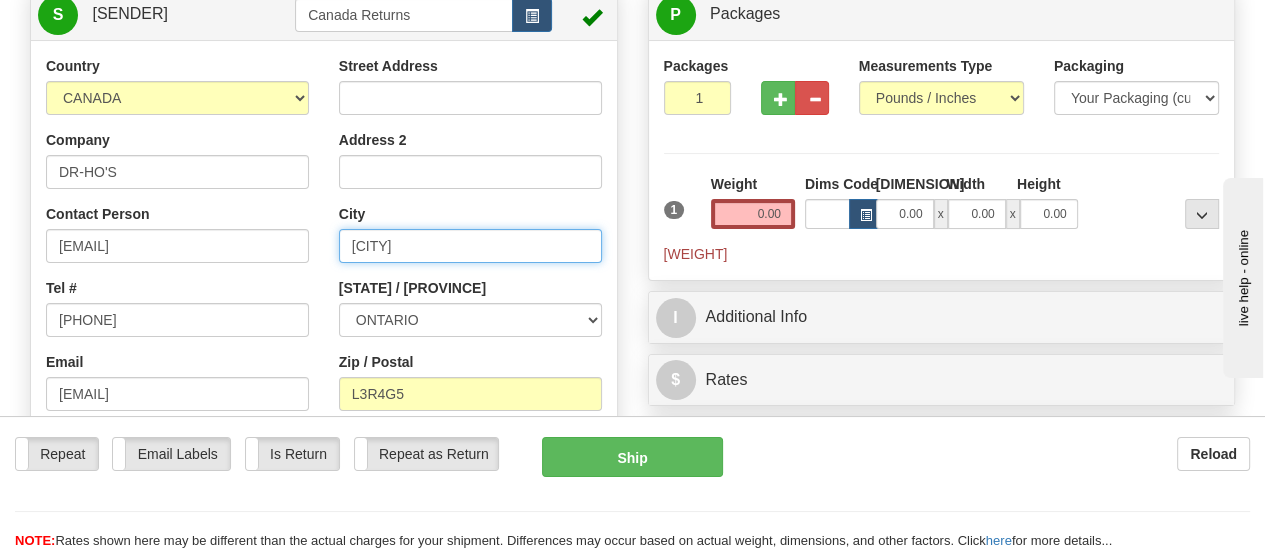 drag, startPoint x: 446, startPoint y: 253, endPoint x: 318, endPoint y: 255, distance: 128.01562 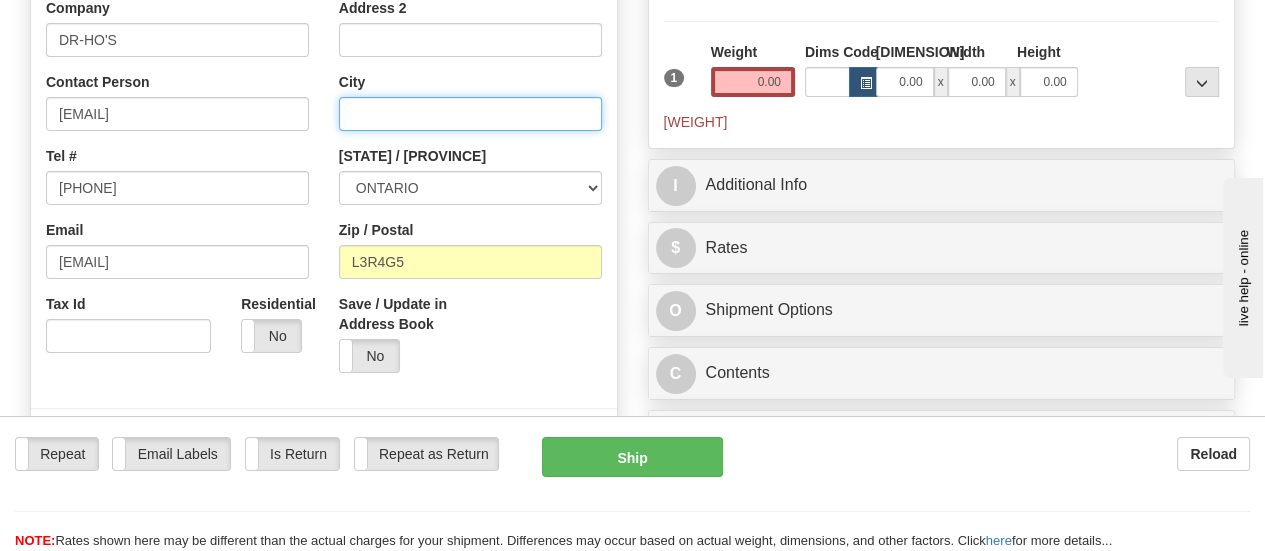 scroll, scrollTop: 400, scrollLeft: 0, axis: vertical 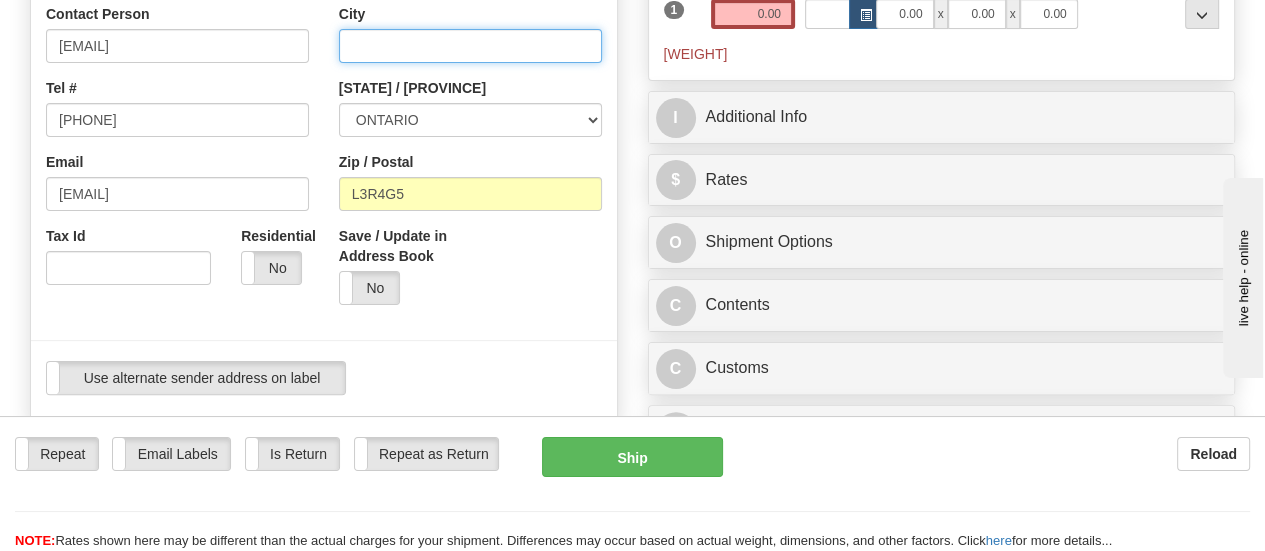 type 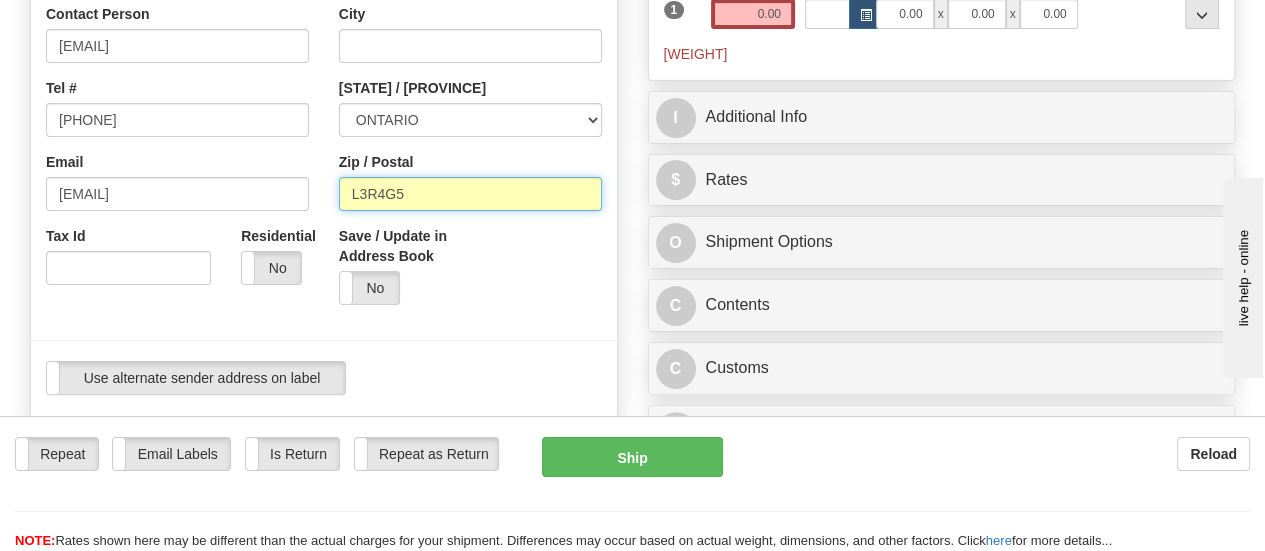 drag, startPoint x: 427, startPoint y: 207, endPoint x: 304, endPoint y: 206, distance: 123.00407 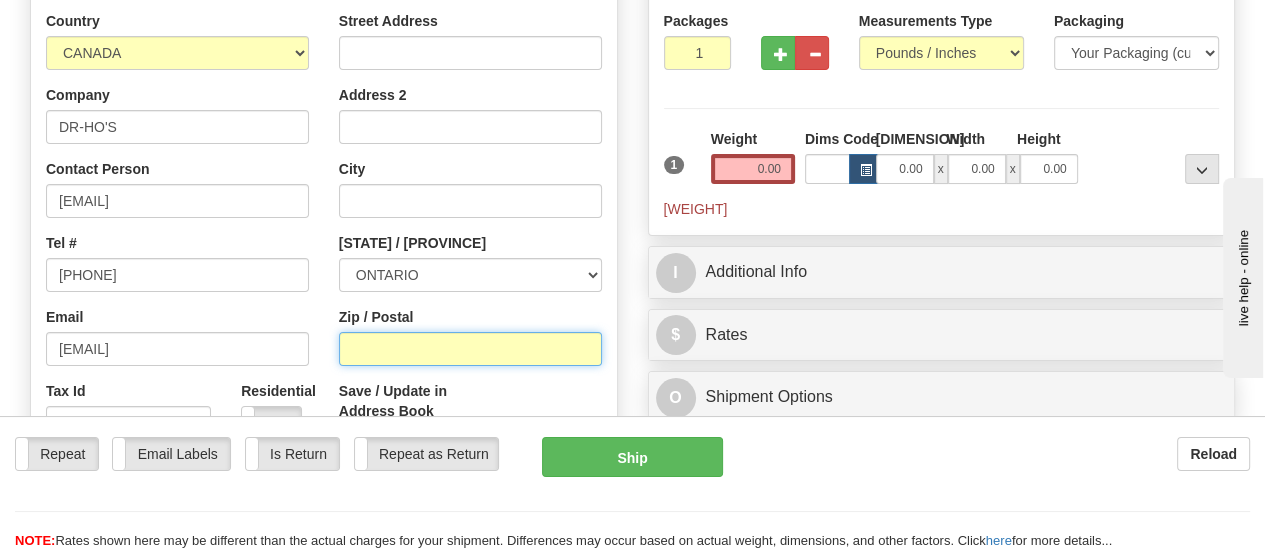 scroll, scrollTop: 200, scrollLeft: 0, axis: vertical 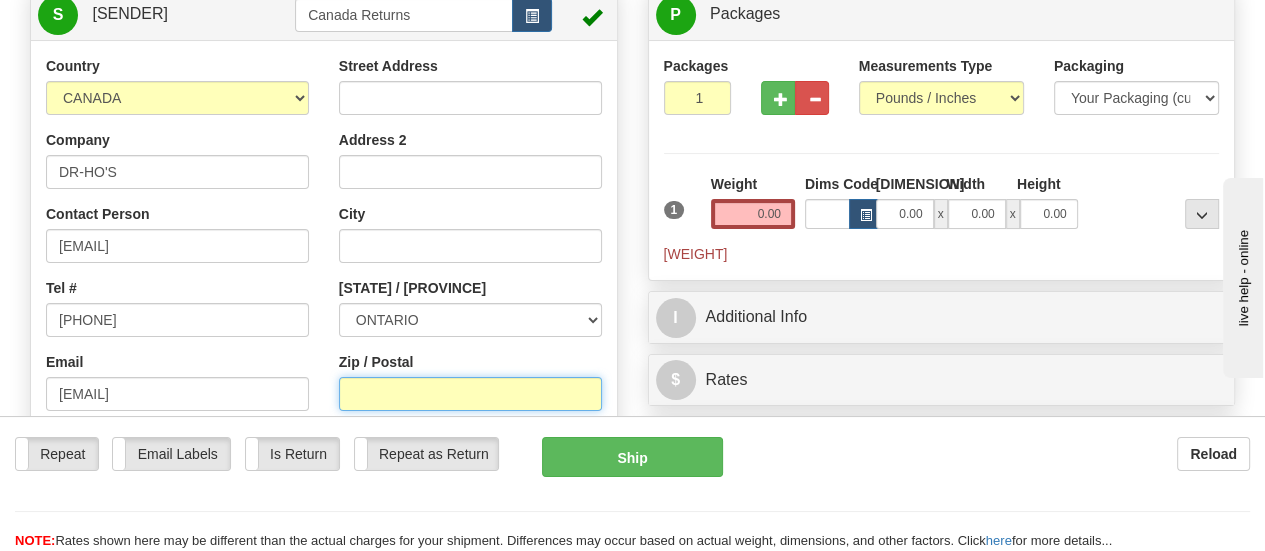 type 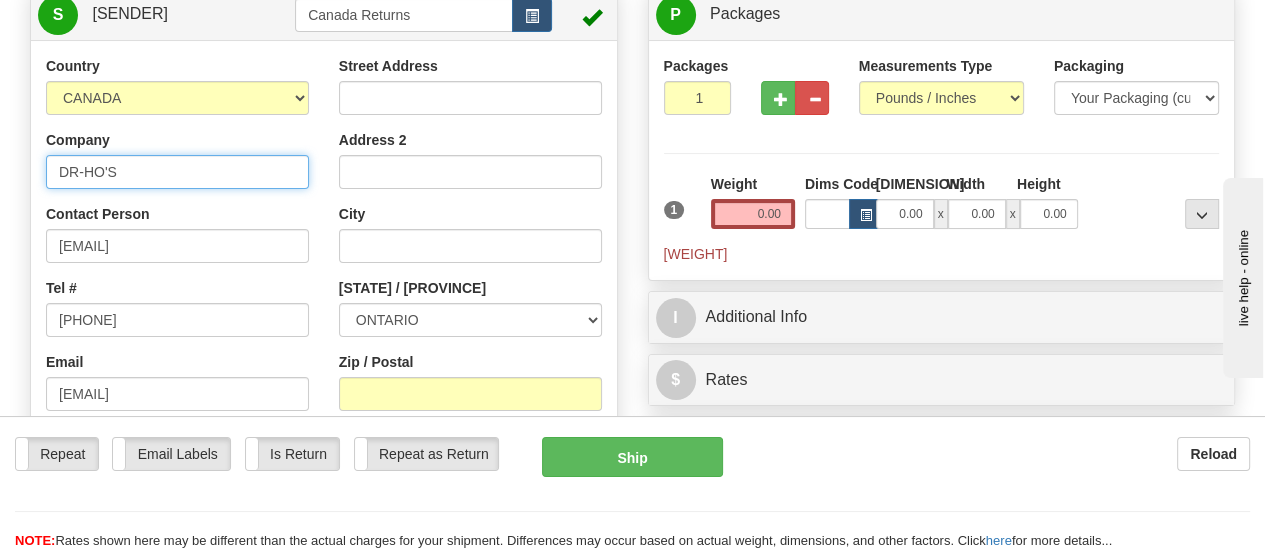 drag, startPoint x: 176, startPoint y: 171, endPoint x: 56, endPoint y: 175, distance: 120.06665 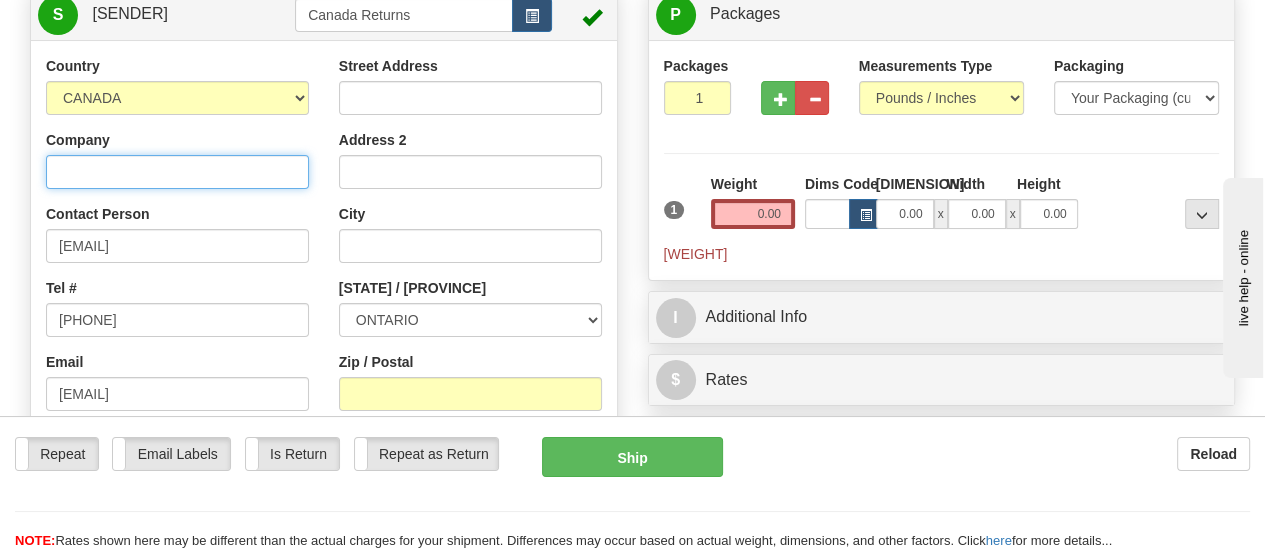 type 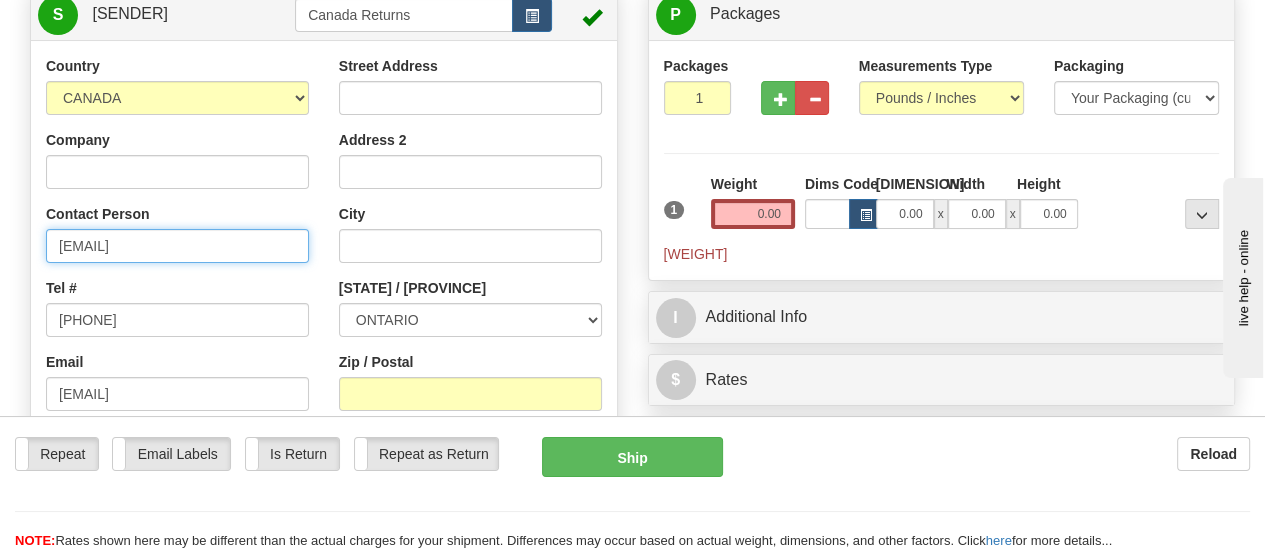 drag, startPoint x: 194, startPoint y: 243, endPoint x: 44, endPoint y: 255, distance: 150.47923 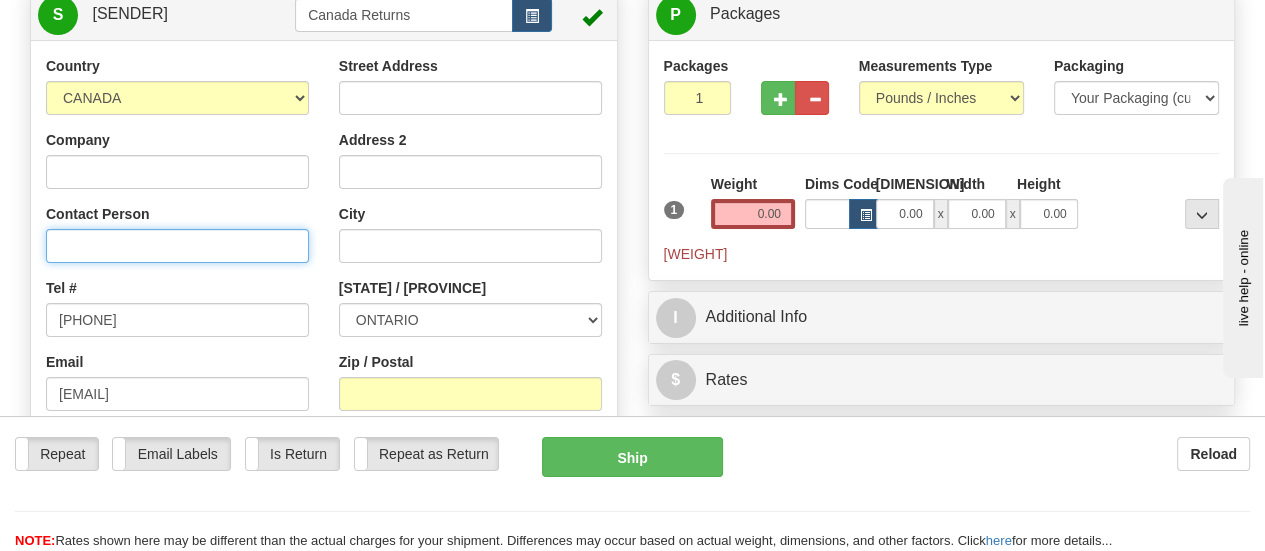 scroll, scrollTop: 300, scrollLeft: 0, axis: vertical 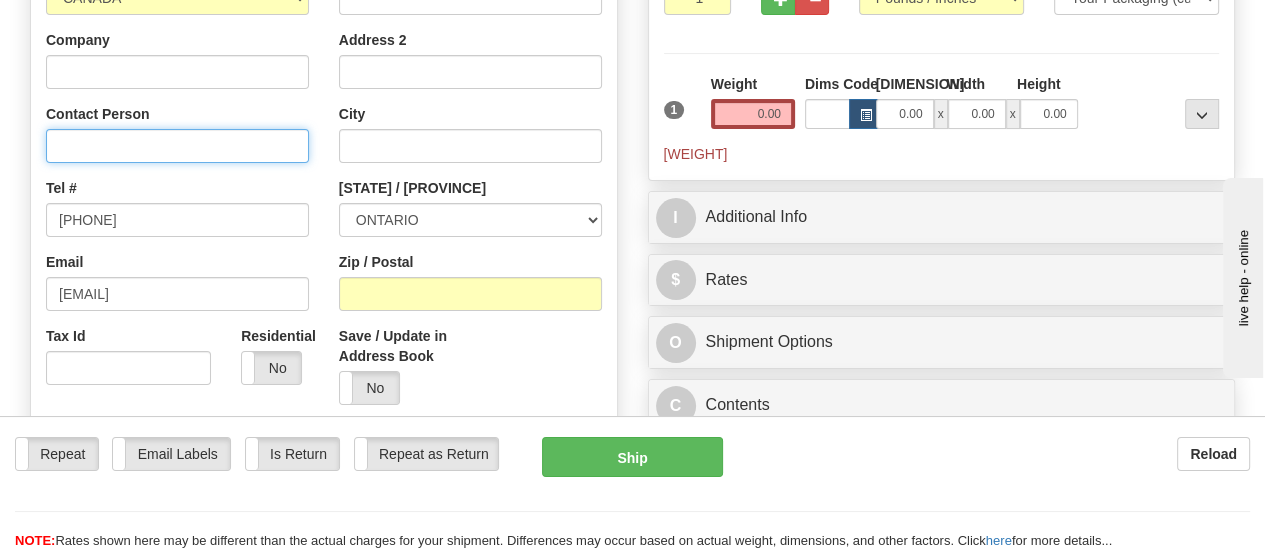 type 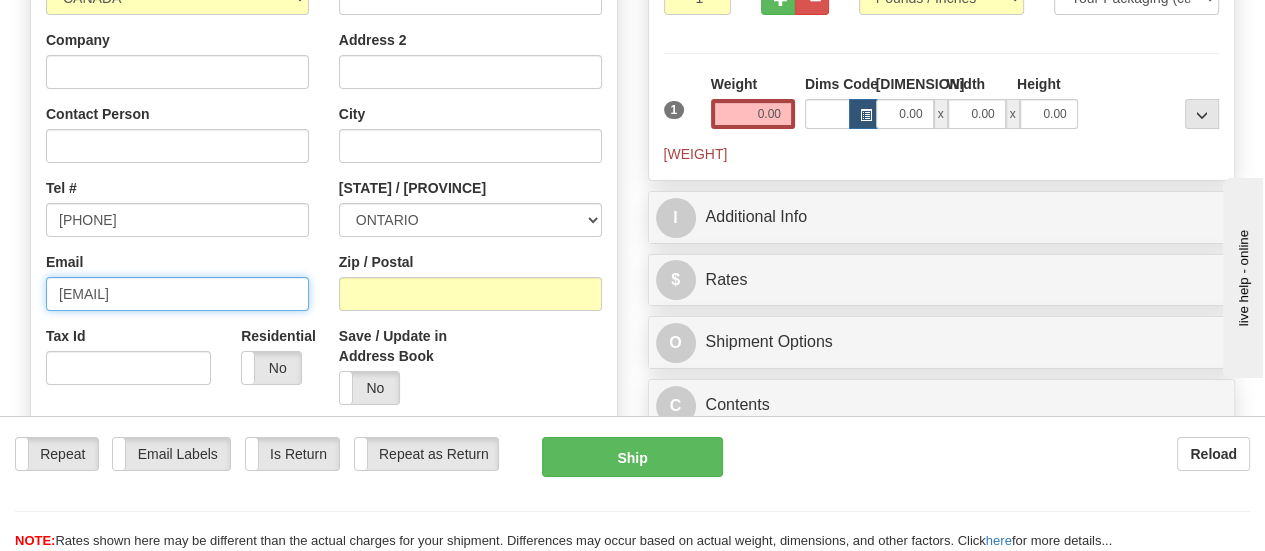 drag, startPoint x: 212, startPoint y: 301, endPoint x: 0, endPoint y: 274, distance: 213.71242 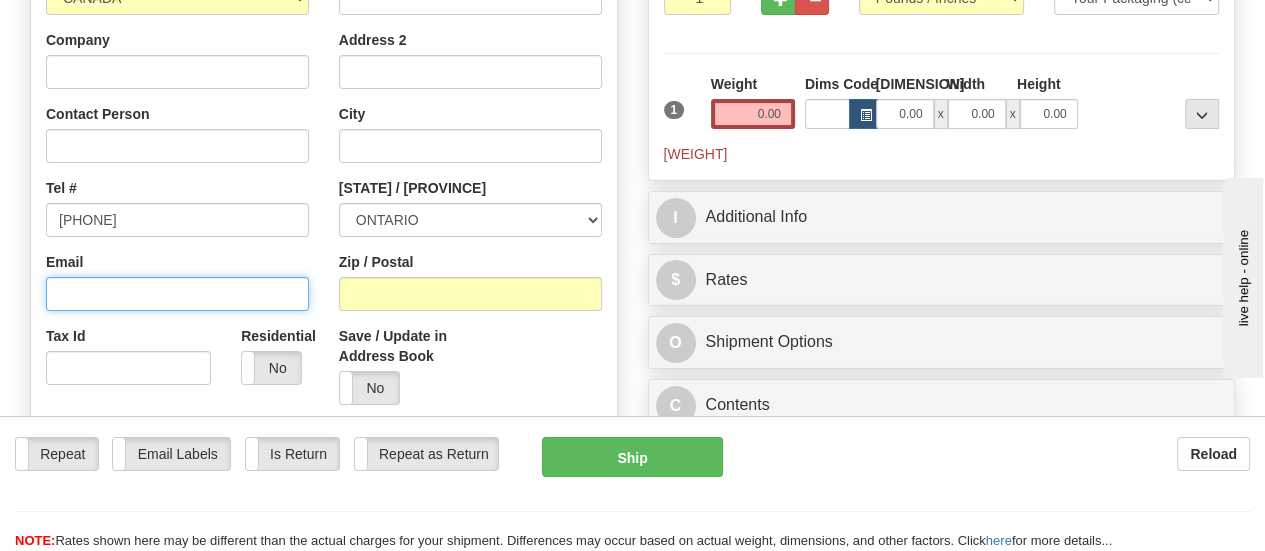 type 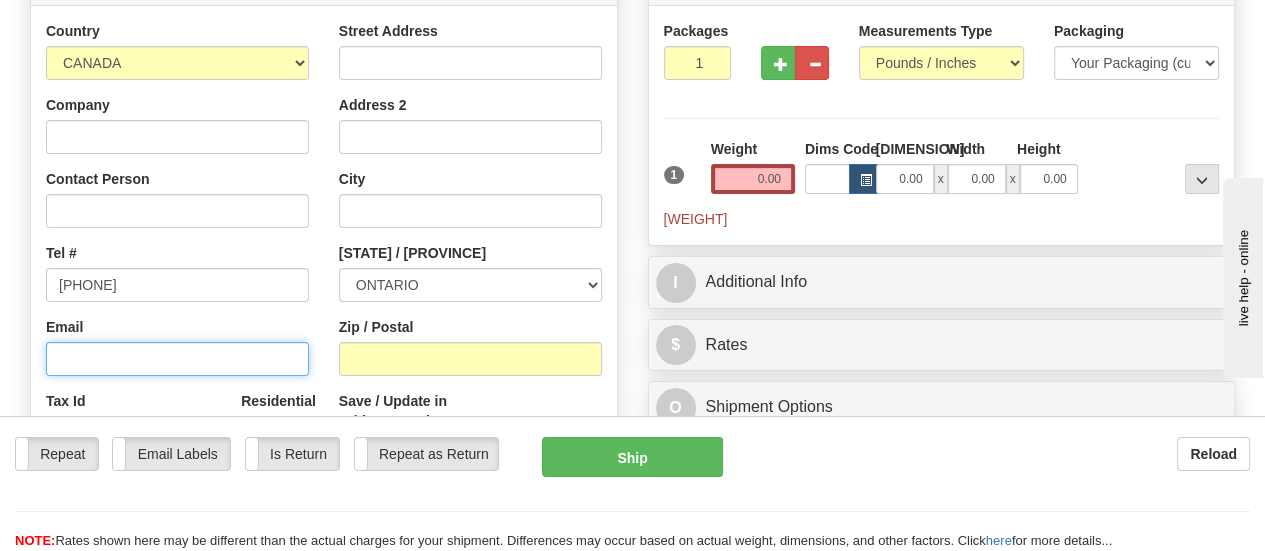 scroll, scrollTop: 200, scrollLeft: 0, axis: vertical 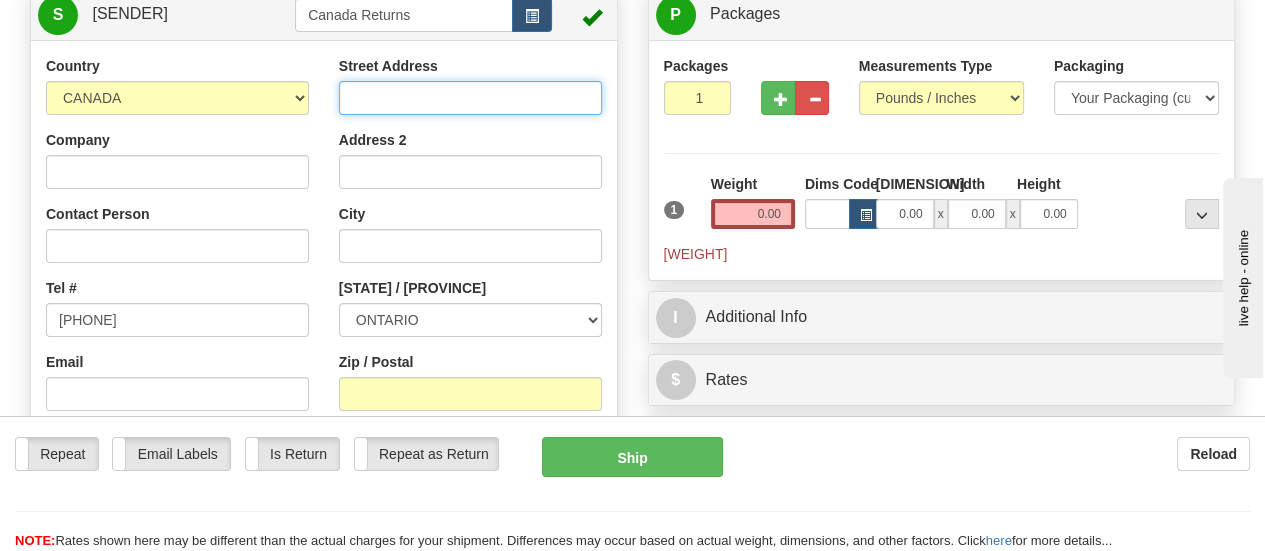 click on "Street Address" at bounding box center (470, 98) 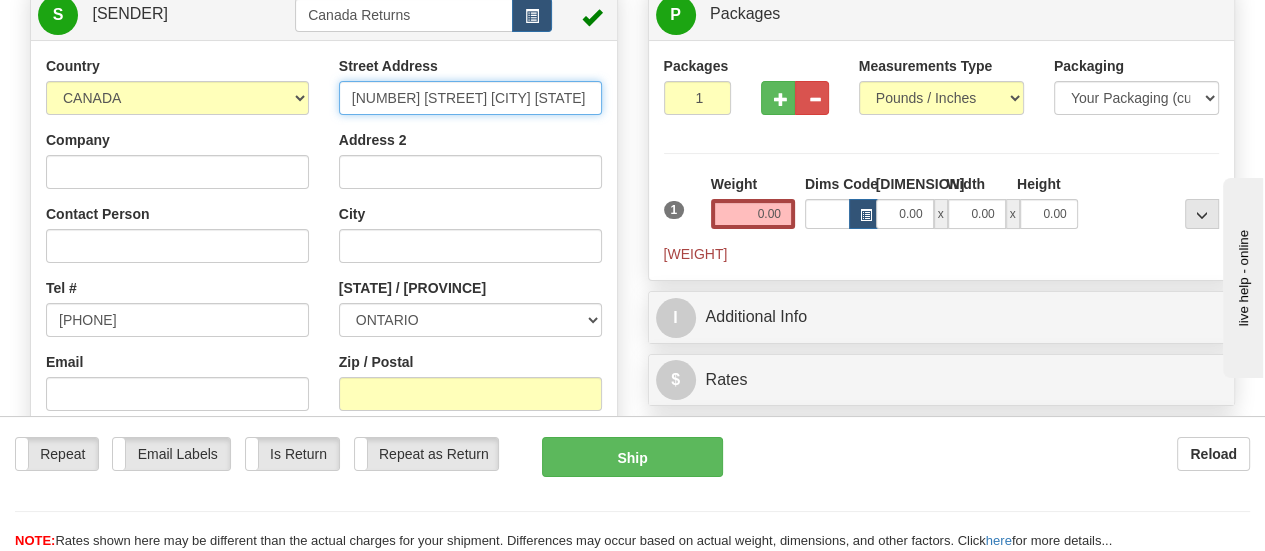 scroll, scrollTop: 0, scrollLeft: 184, axis: horizontal 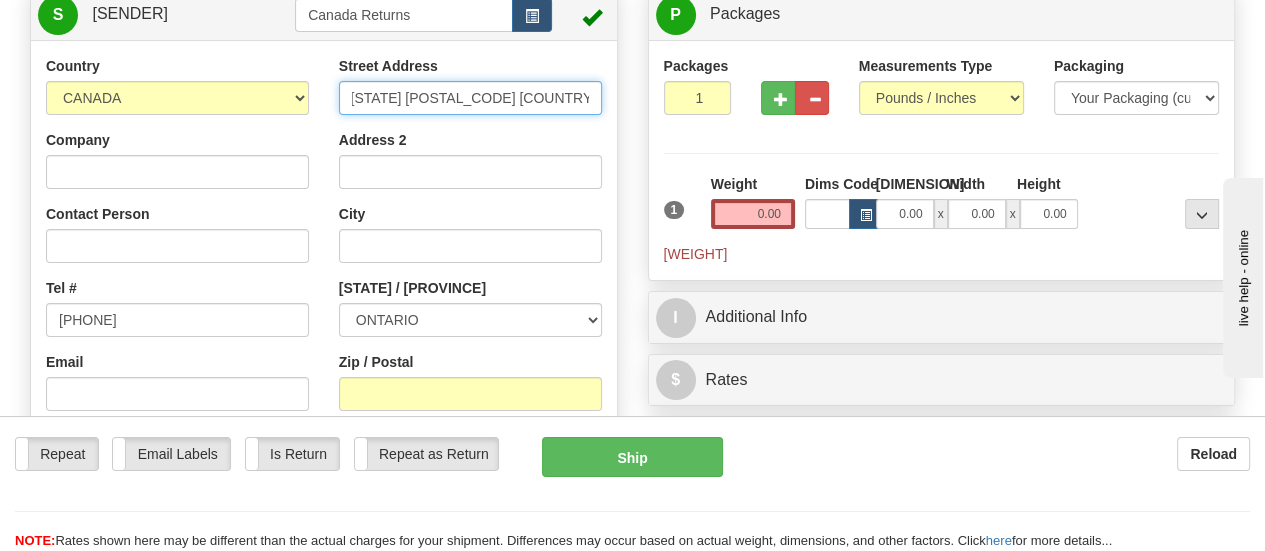 type on "[NUMBER] [STREET] [CITY] [STATE] [POSTAL_CODE] [COUNTRY]" 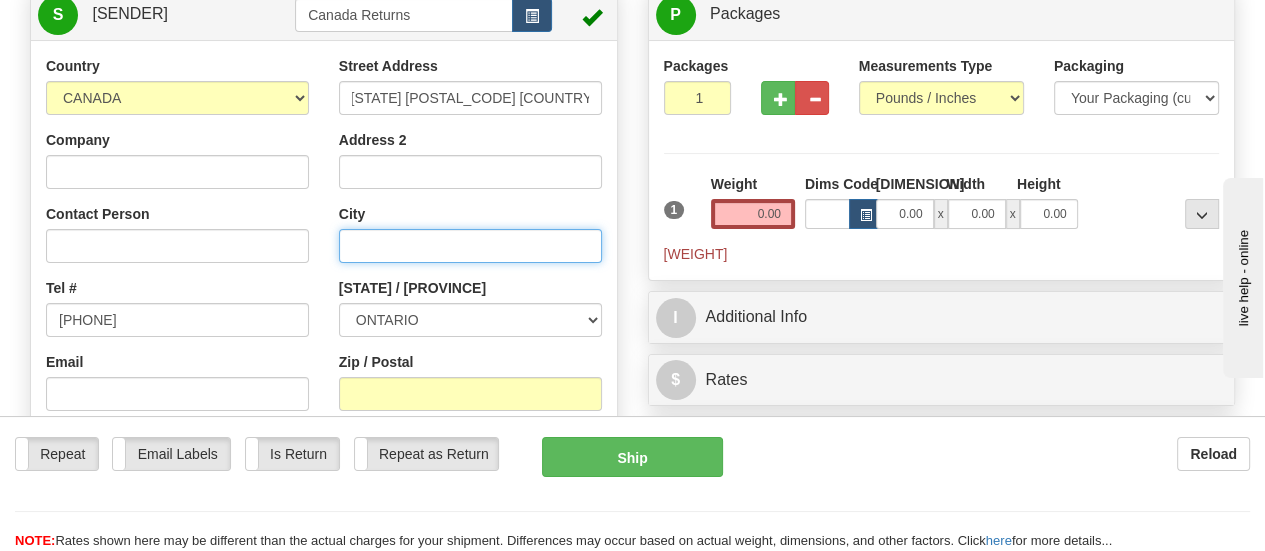 scroll, scrollTop: 0, scrollLeft: 0, axis: both 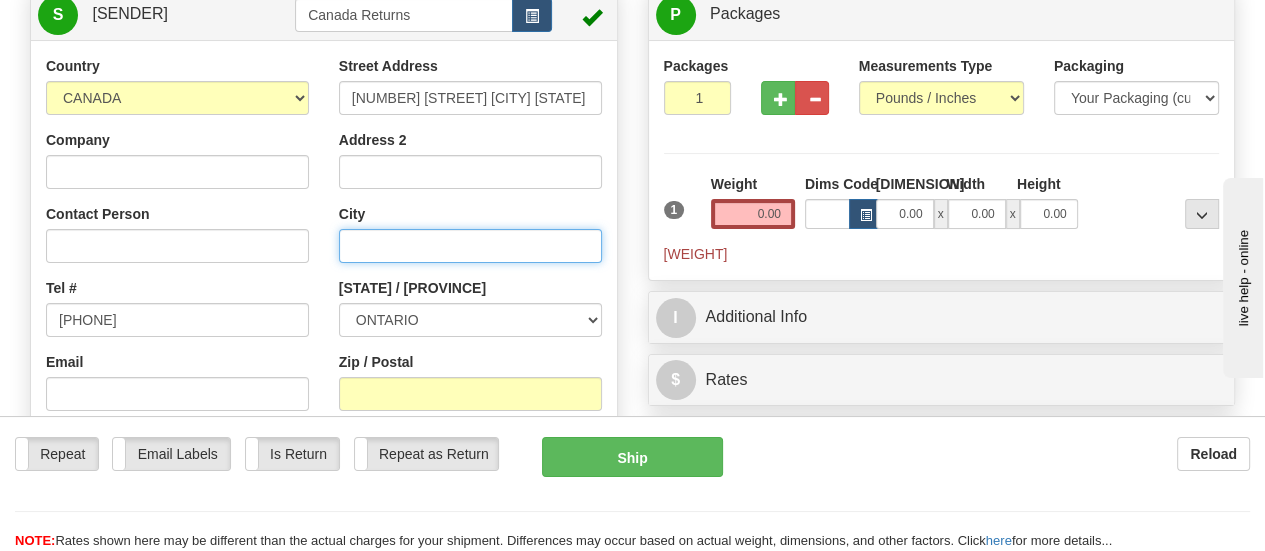 click on "City" at bounding box center (470, 246) 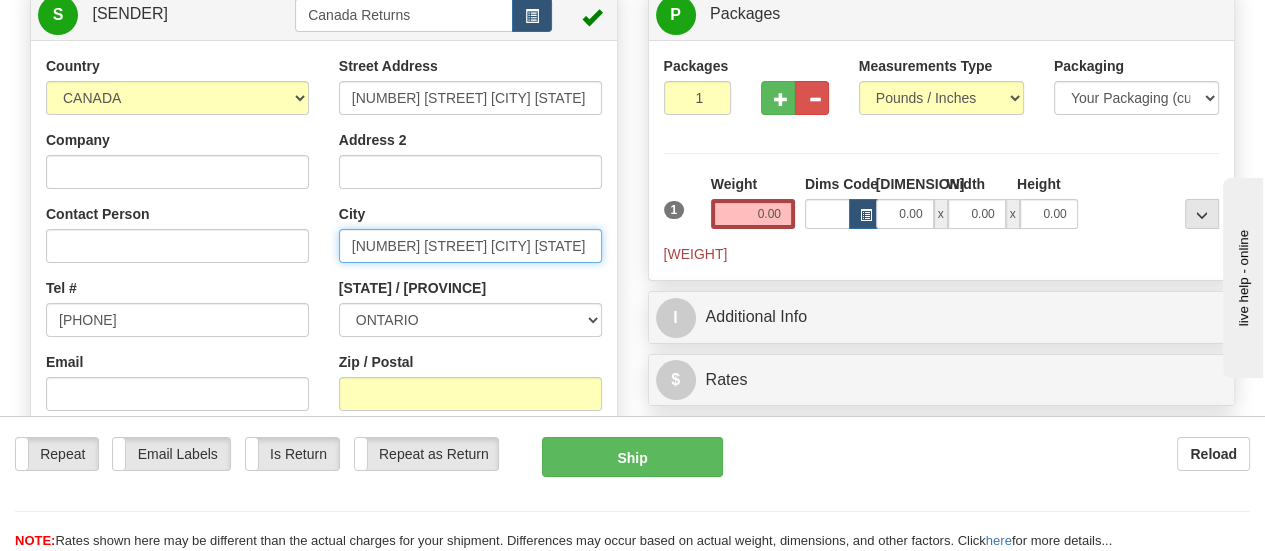 scroll, scrollTop: 0, scrollLeft: 184, axis: horizontal 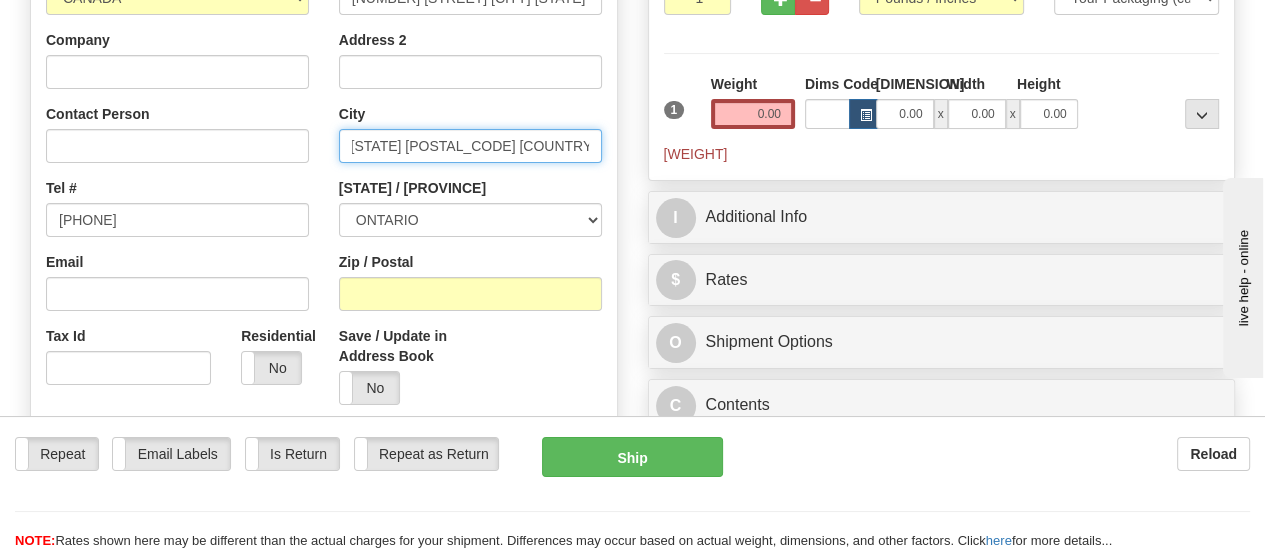 type on "[NUMBER] [STREET] [CITY] [STATE] [POSTAL_CODE] [COUNTRY]" 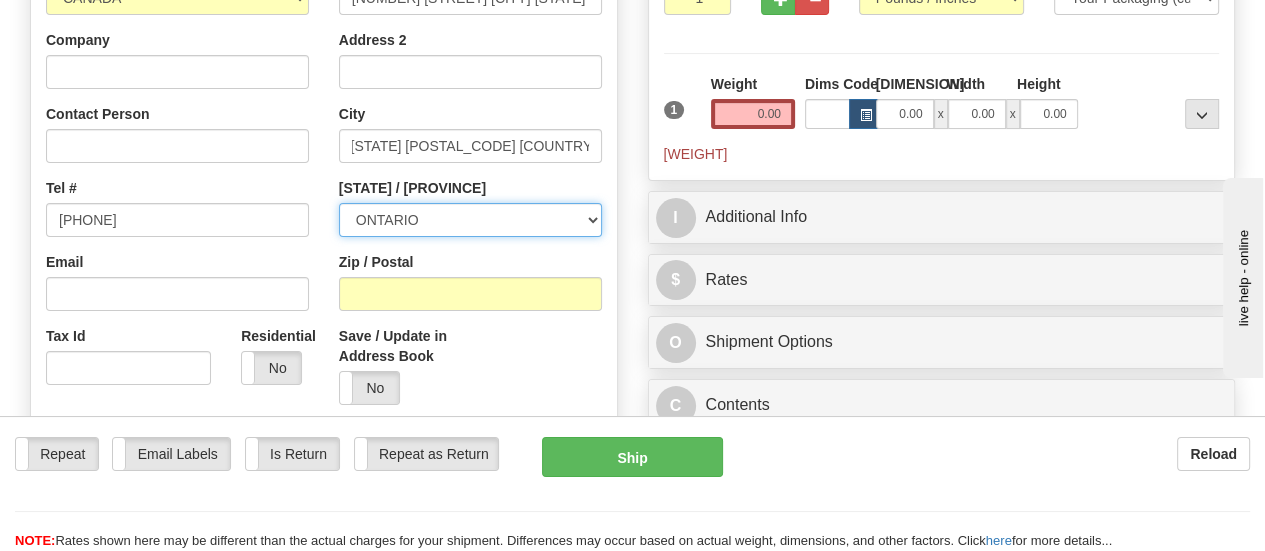 scroll, scrollTop: 0, scrollLeft: 0, axis: both 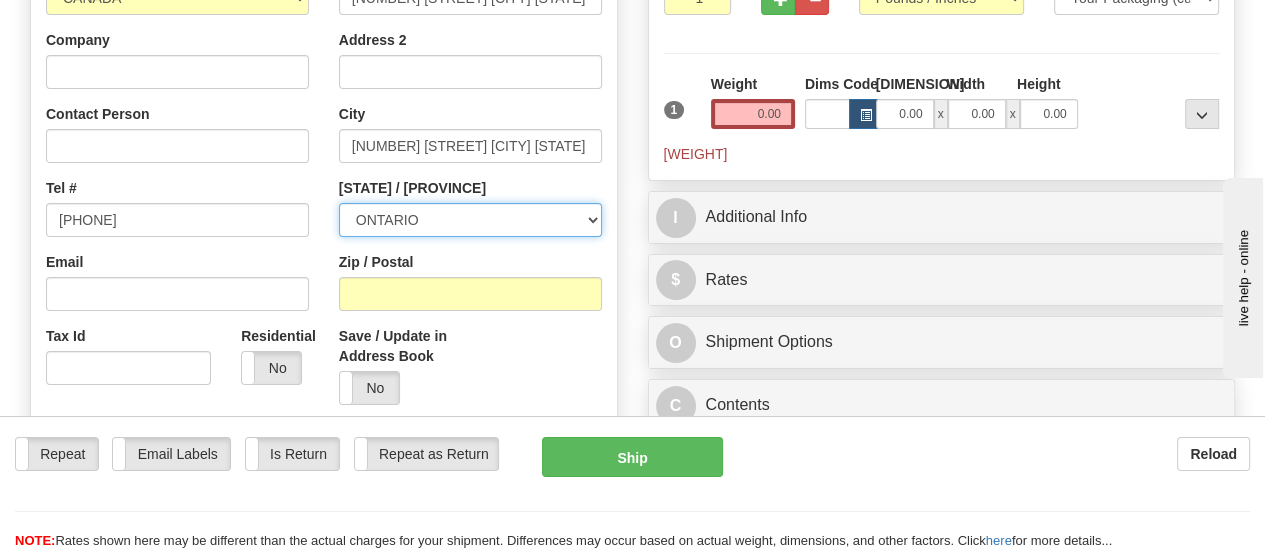 click on "[PROVINCE] [PROVINCE] [PROVINCE] [PROVINCE] [PROVINCE] [PROVINCE] [PROVINCE] [PROVINCE] [PROVINCE] [PROVINCE] [PROVINCE] [PROVINCE]" at bounding box center [470, 220] 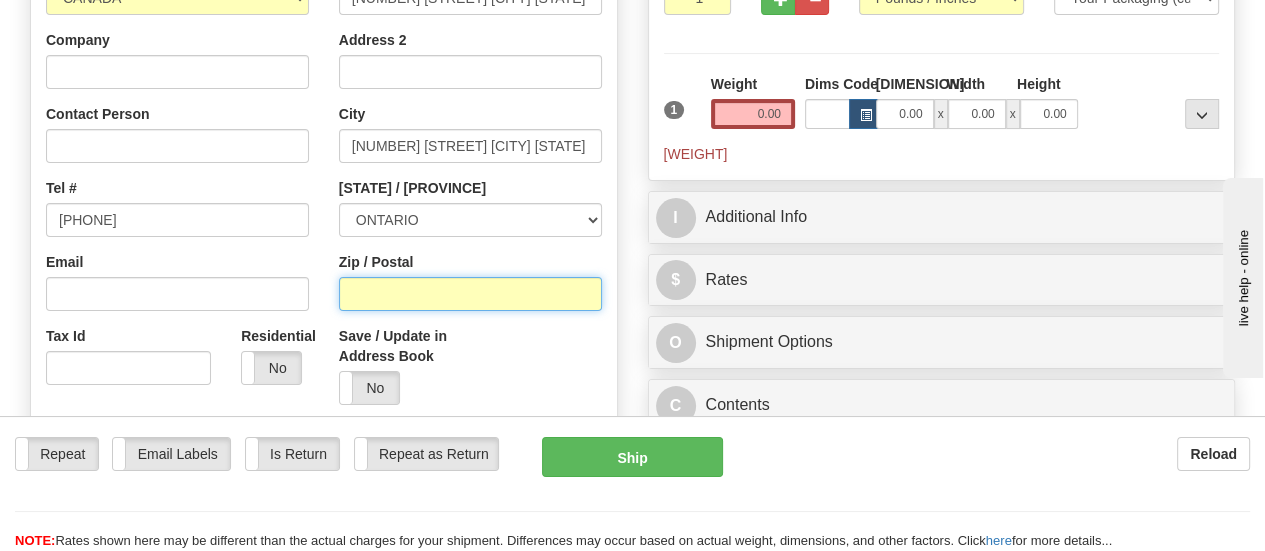 click on "Zip / Postal" at bounding box center (470, 294) 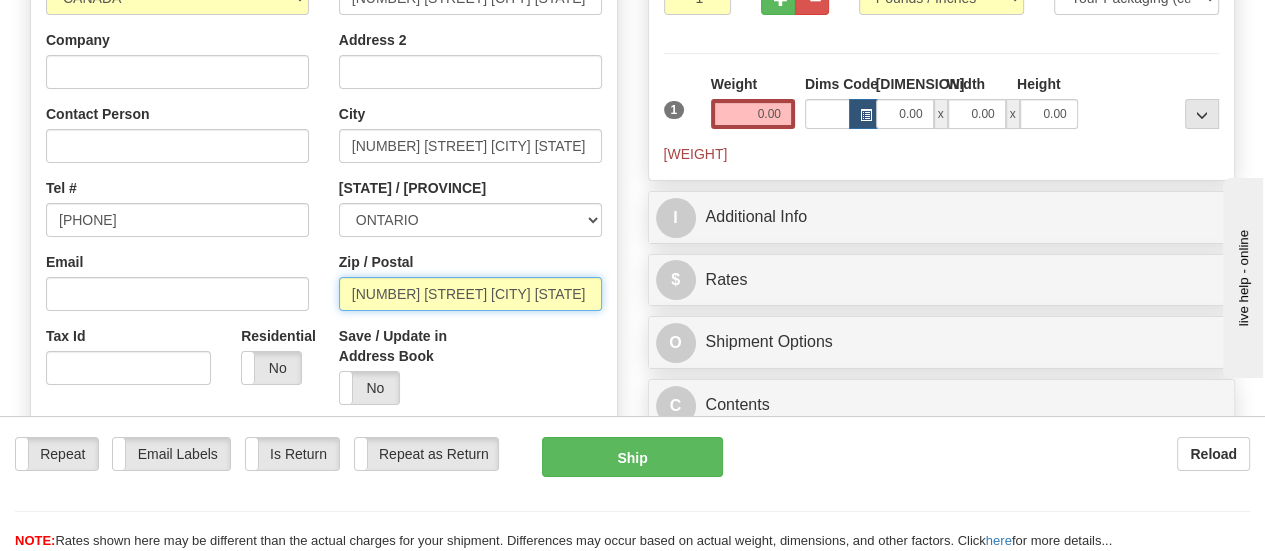 scroll, scrollTop: 0, scrollLeft: 184, axis: horizontal 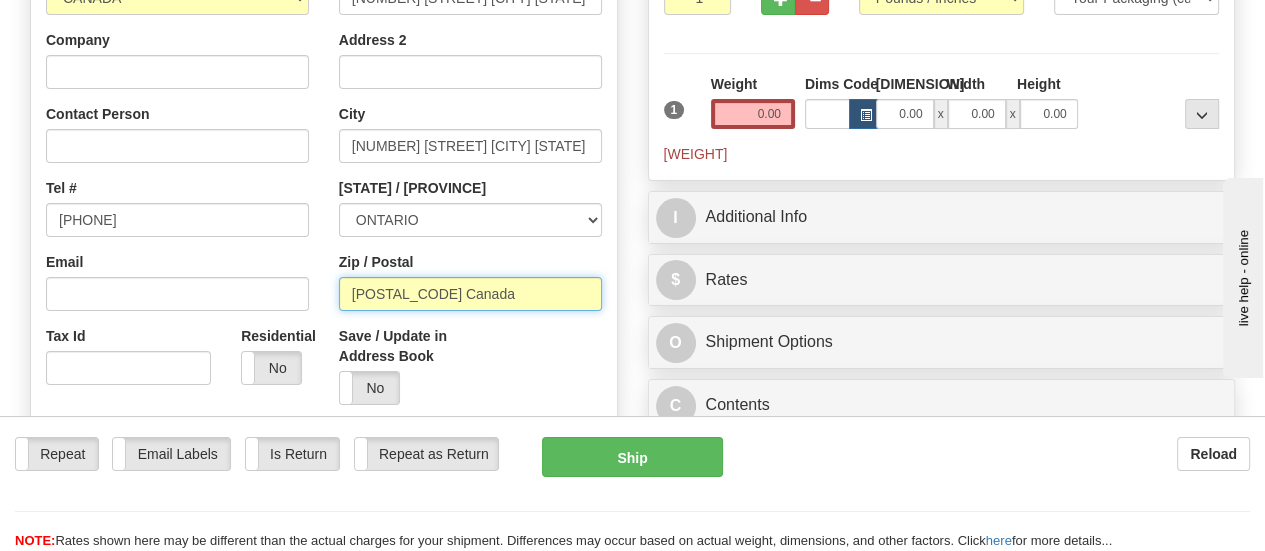 click on "[POSTAL_CODE] Canada" at bounding box center (470, 294) 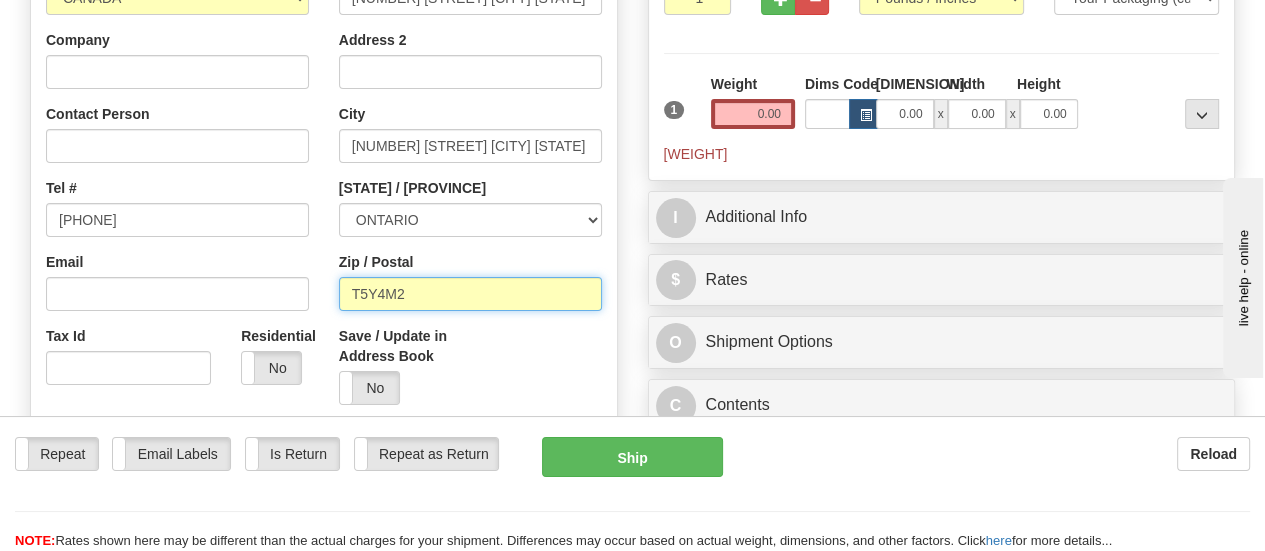 type on "T5Y4M2" 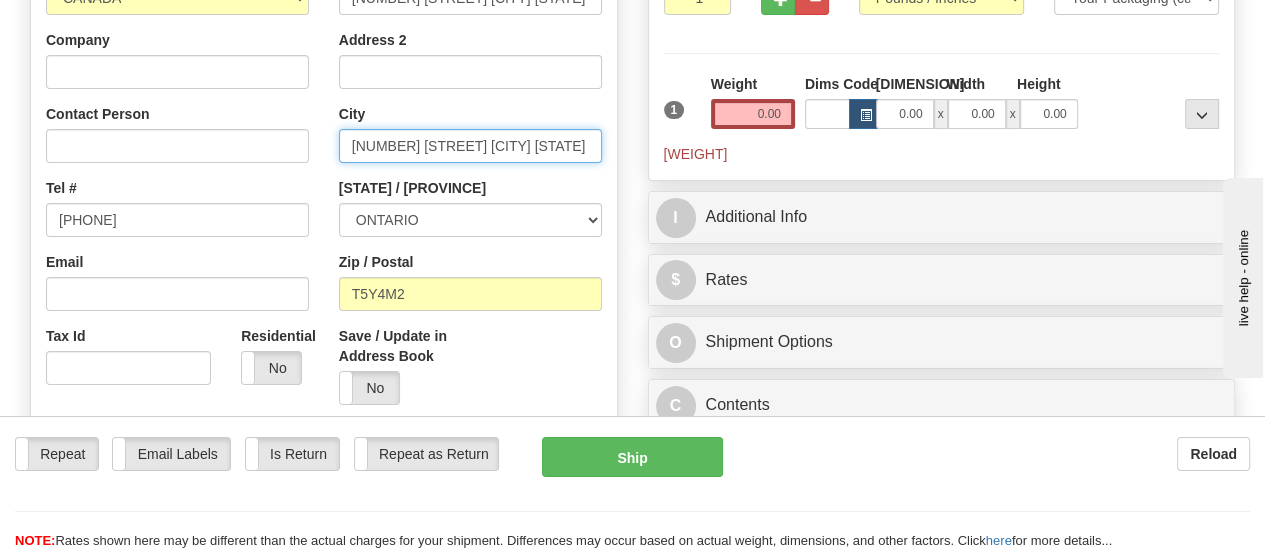 drag, startPoint x: 551, startPoint y: 144, endPoint x: 344, endPoint y: 149, distance: 207.06038 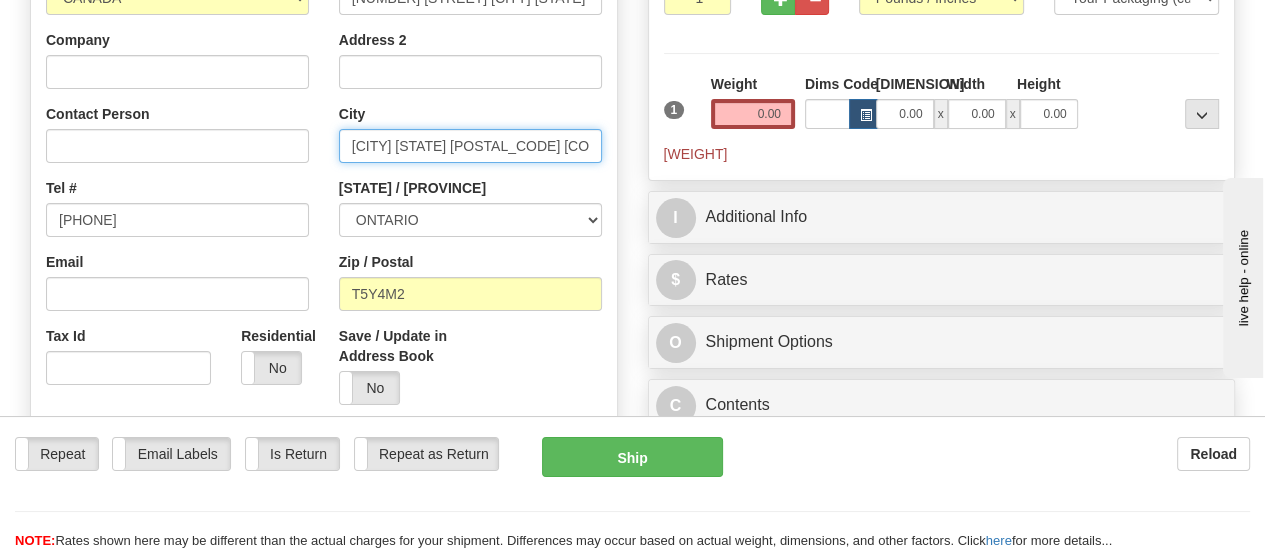 drag, startPoint x: 421, startPoint y: 151, endPoint x: 582, endPoint y: 160, distance: 161.25136 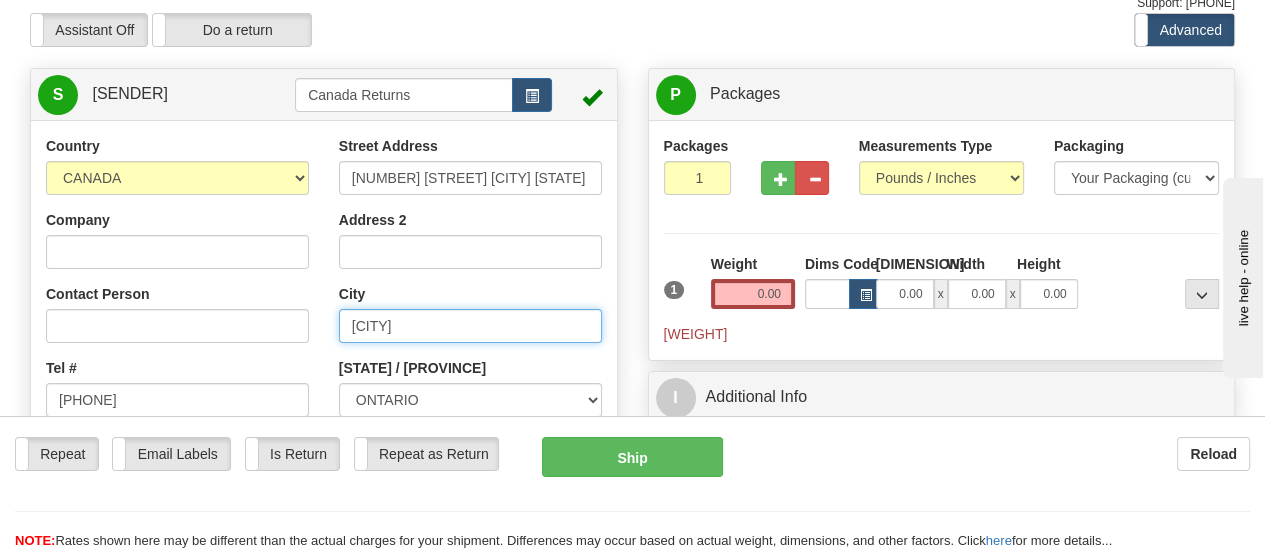 scroll, scrollTop: 100, scrollLeft: 0, axis: vertical 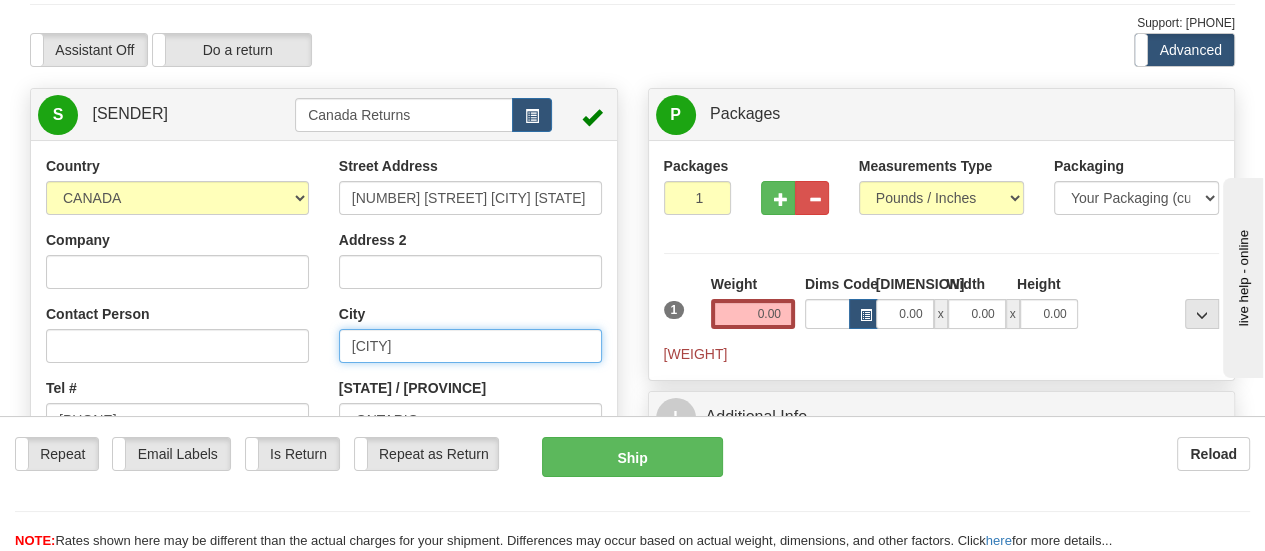 type on "[CITY]" 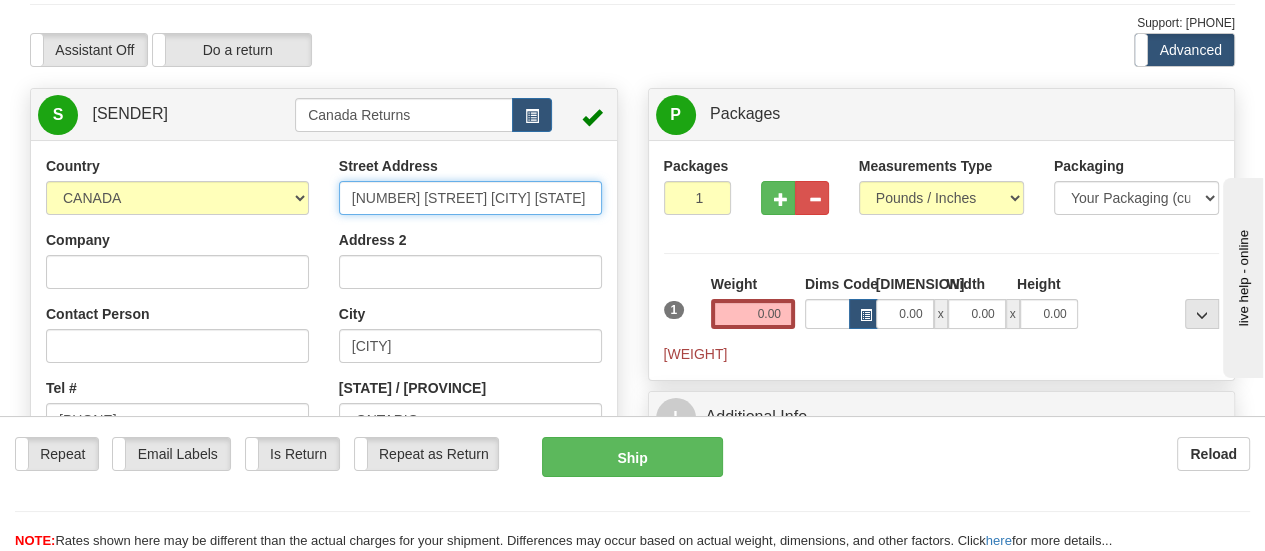 scroll, scrollTop: 0, scrollLeft: 184, axis: horizontal 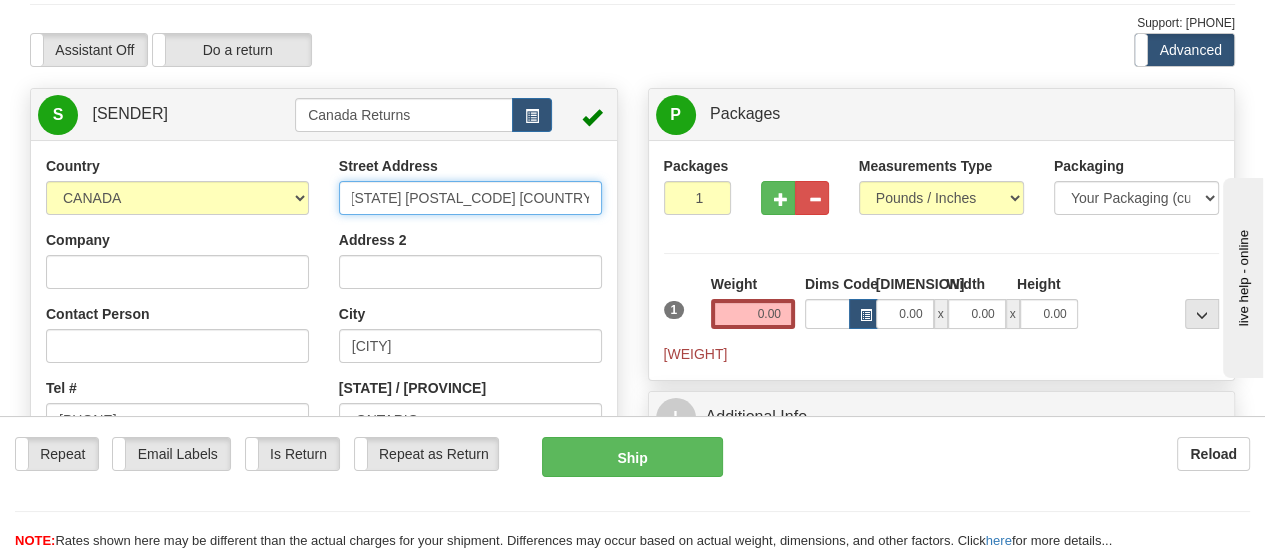 drag, startPoint x: 552, startPoint y: 199, endPoint x: 633, endPoint y: 202, distance: 81.055534 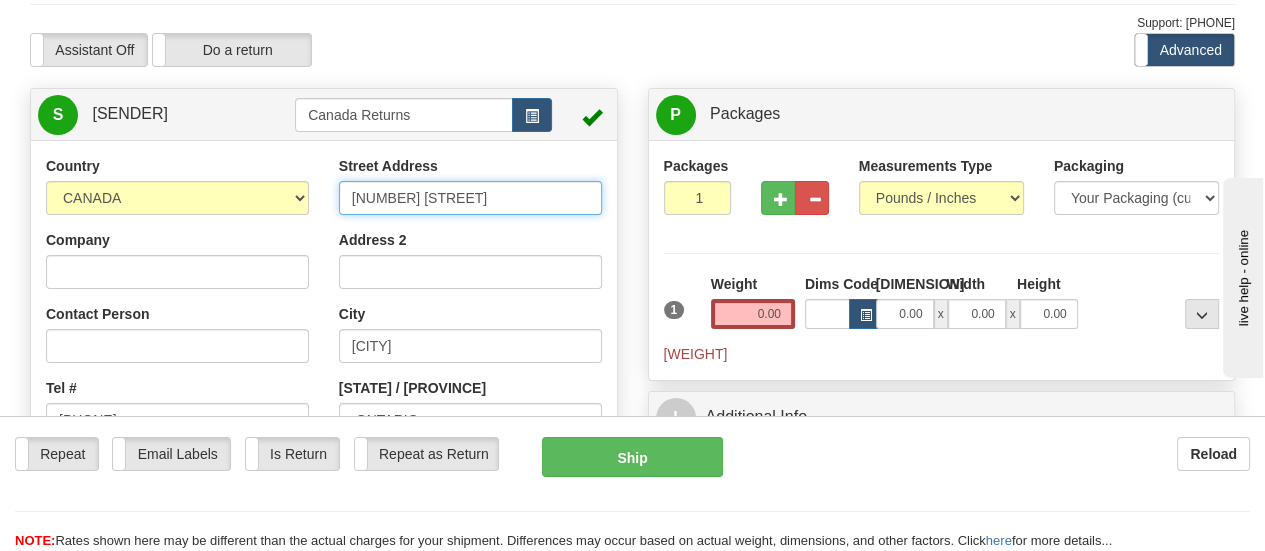 scroll, scrollTop: 0, scrollLeft: 0, axis: both 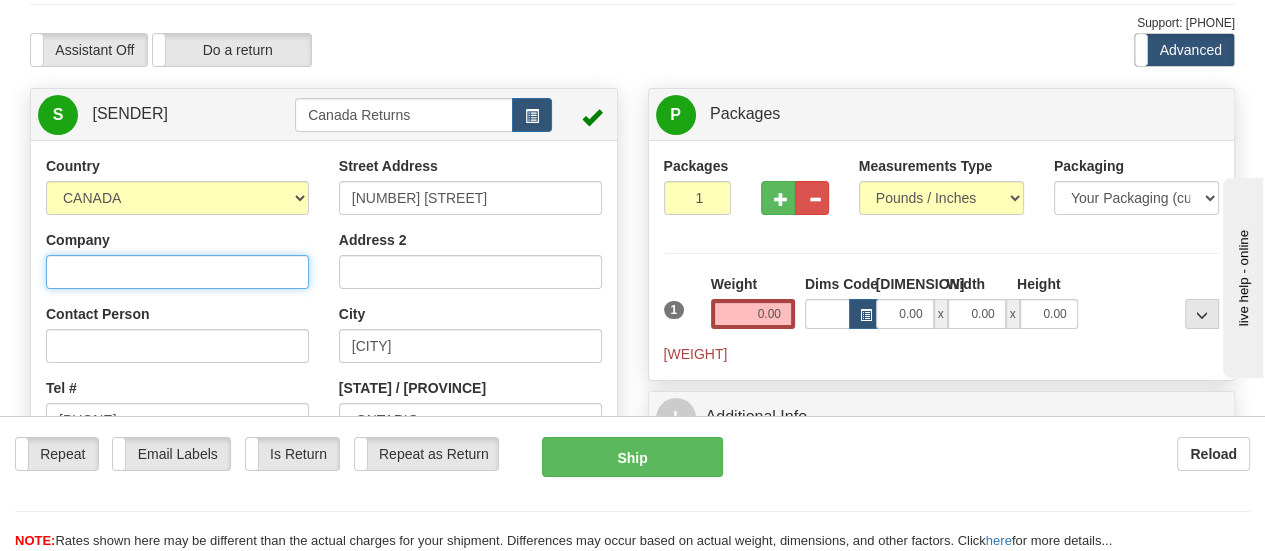 click on "Company" at bounding box center [177, 272] 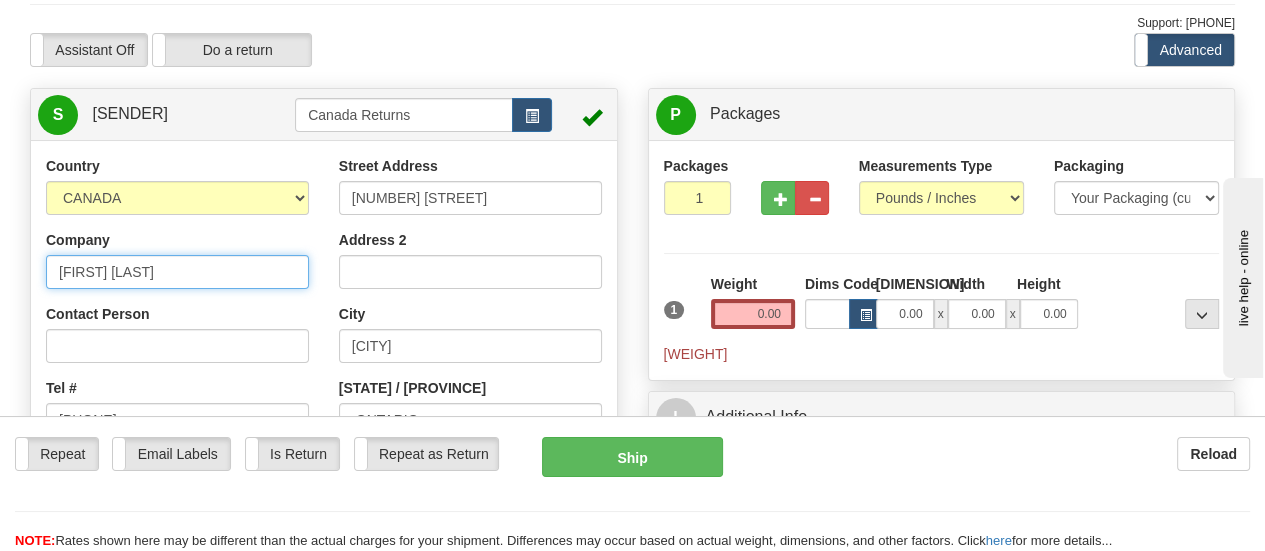 type on "[FIRST] [LAST]" 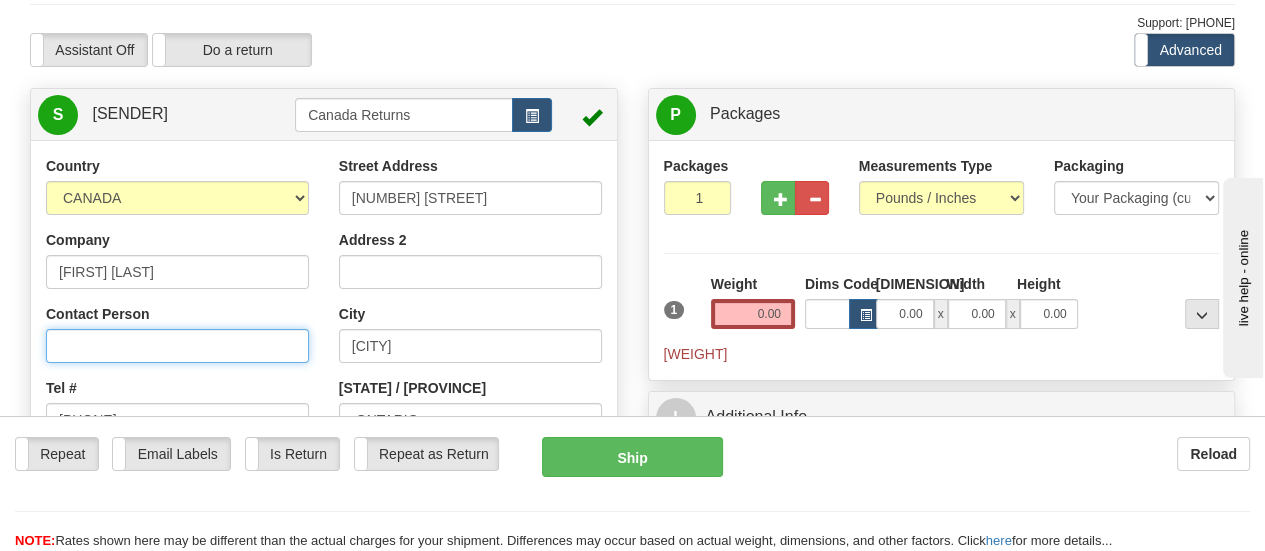 click on "Contact Person" at bounding box center (177, 346) 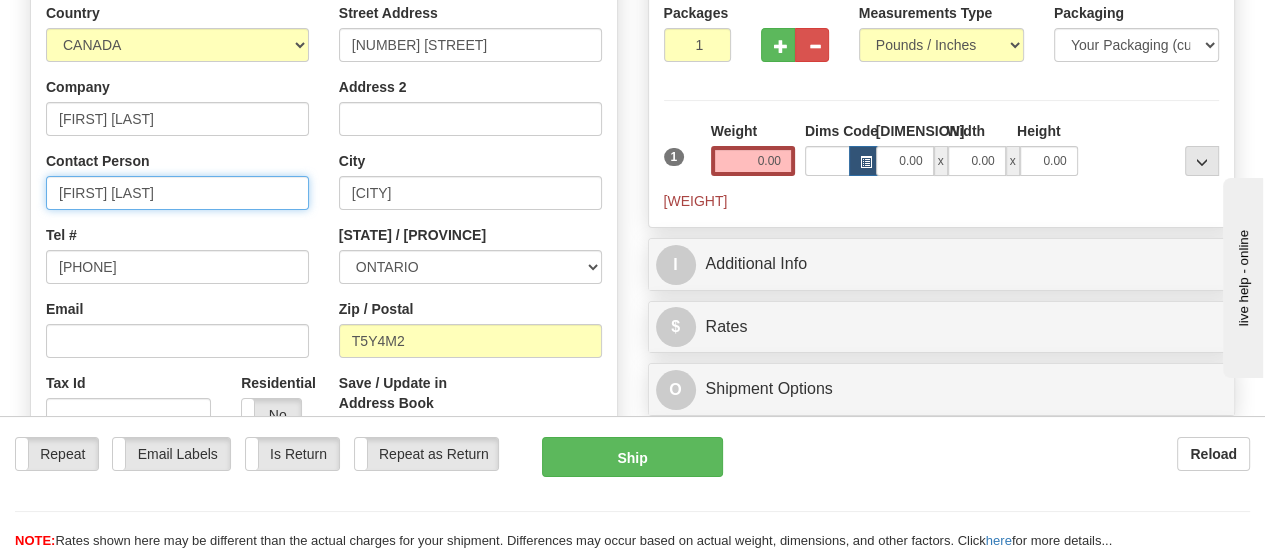 scroll, scrollTop: 300, scrollLeft: 0, axis: vertical 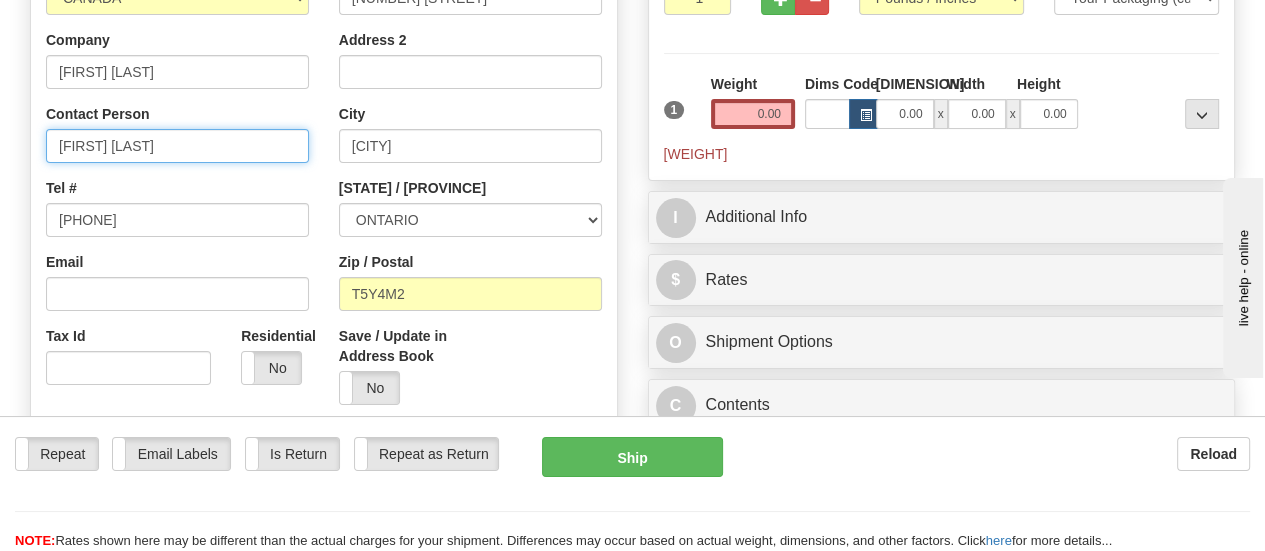 type on "[FIRST] [LAST]" 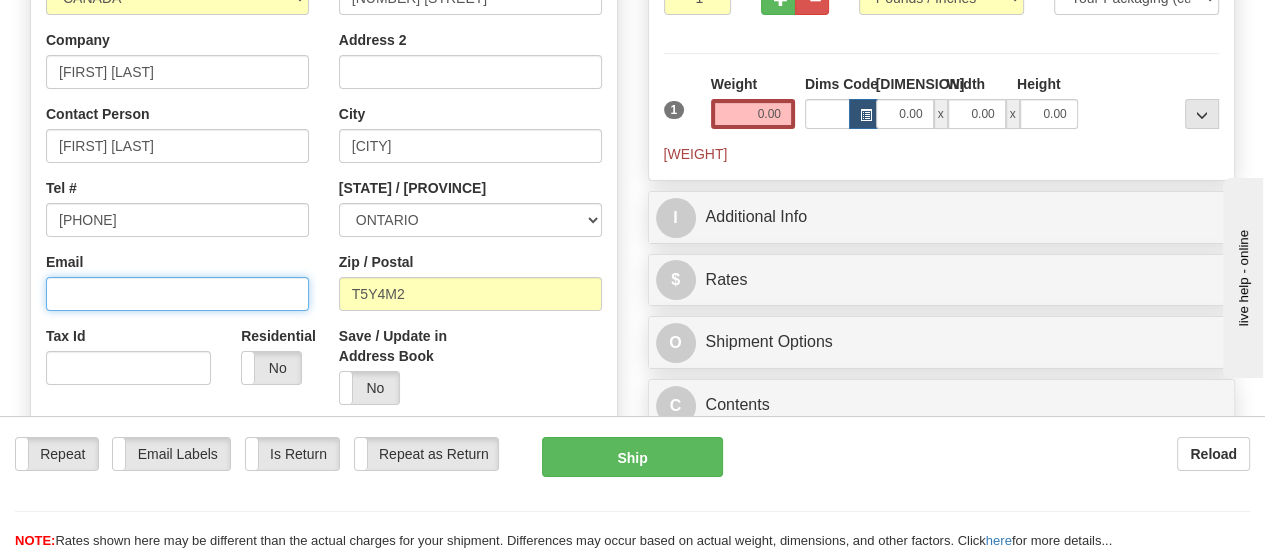 click on "Email" at bounding box center [177, 294] 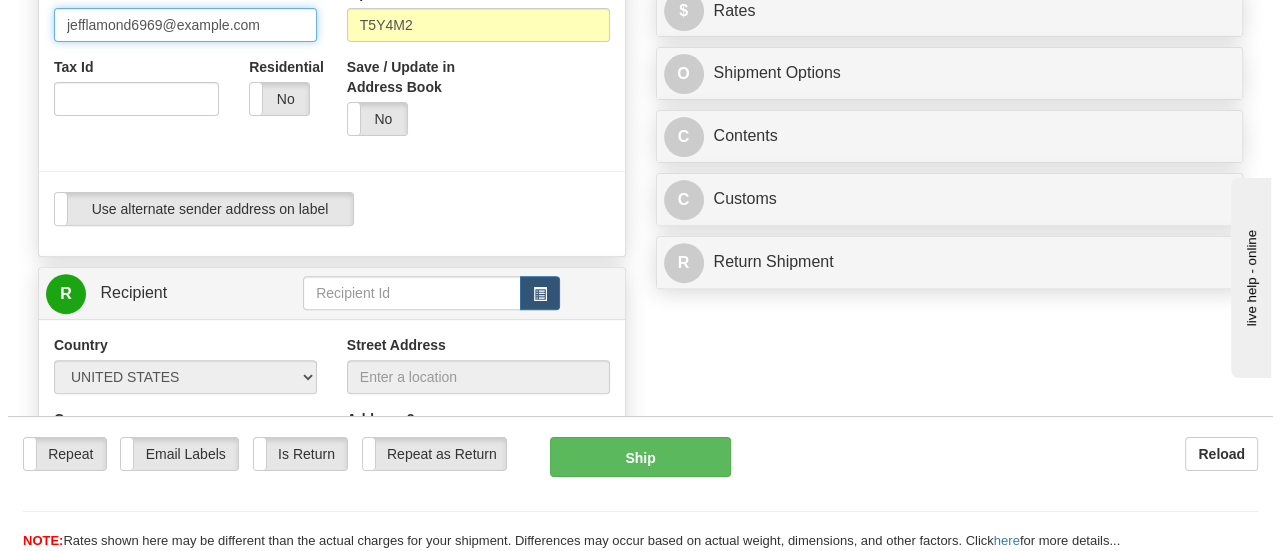 scroll, scrollTop: 600, scrollLeft: 0, axis: vertical 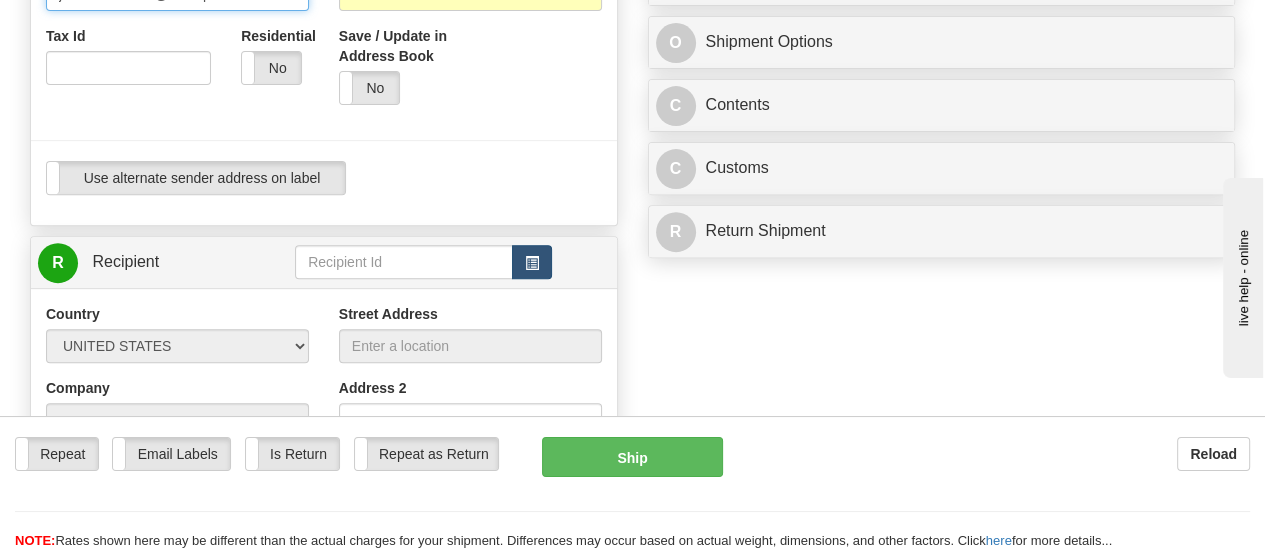 type on "jefflamond6969@example.com" 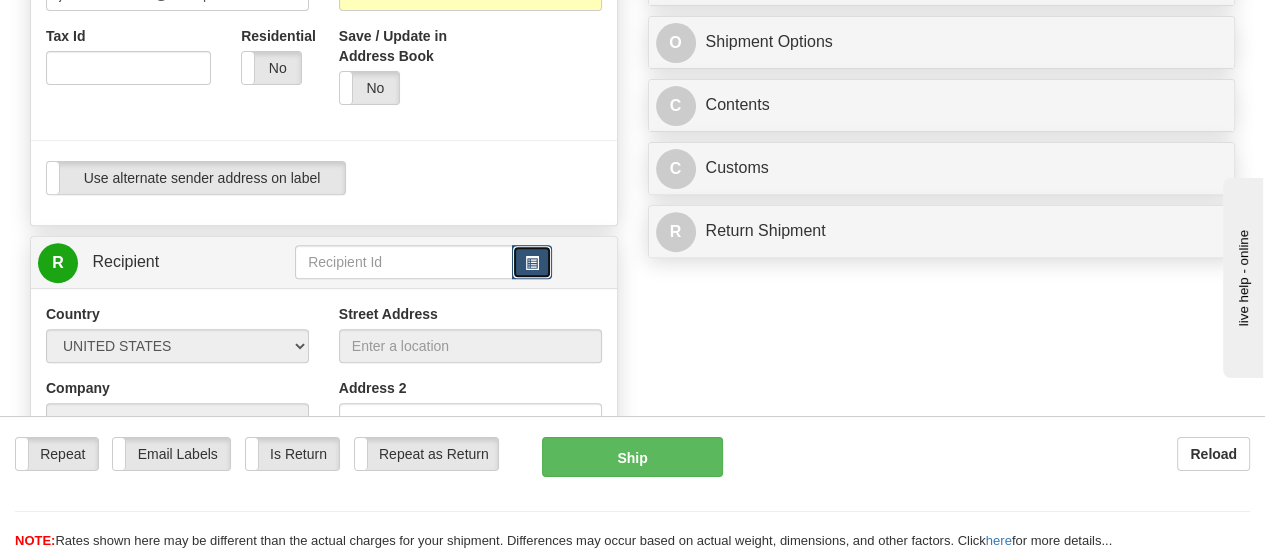 click at bounding box center [532, 263] 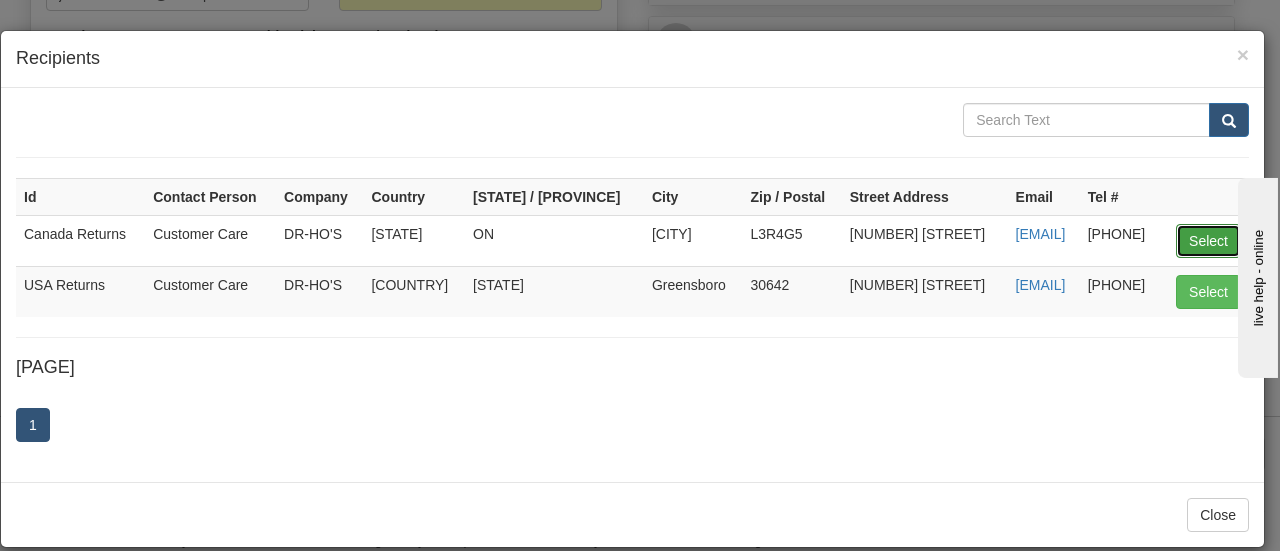 click on "Select" at bounding box center [1208, 241] 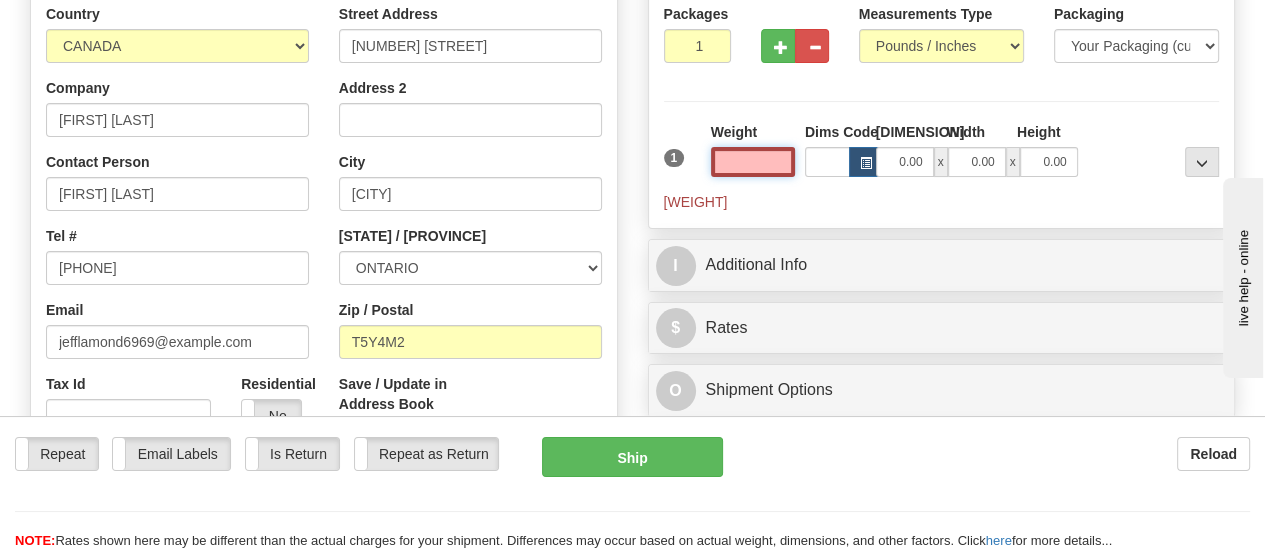 scroll, scrollTop: 239, scrollLeft: 0, axis: vertical 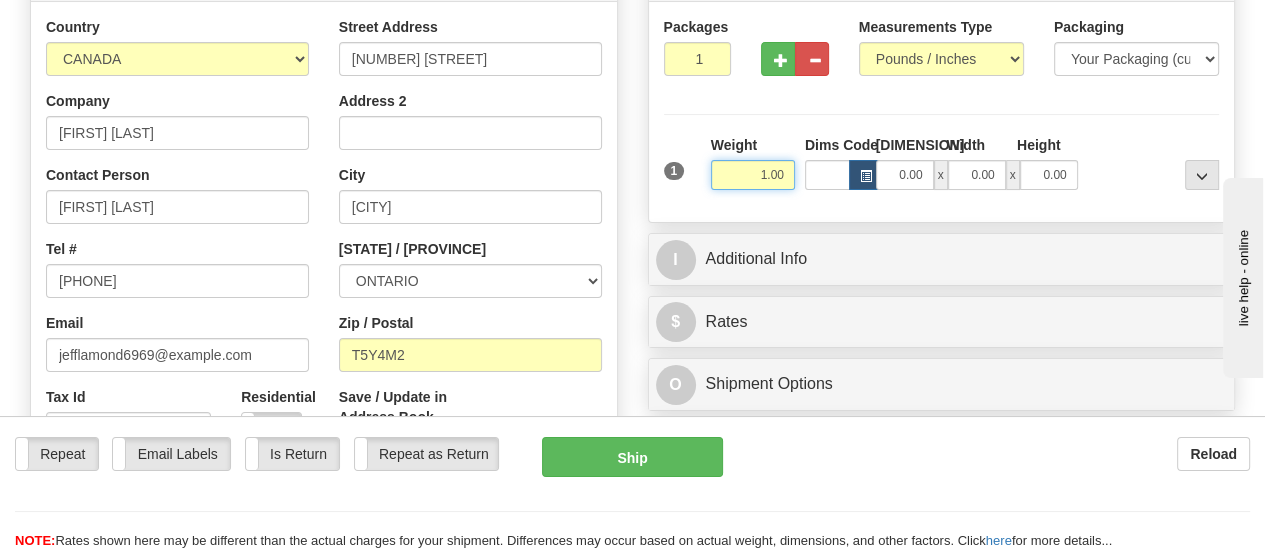 type on "1.00" 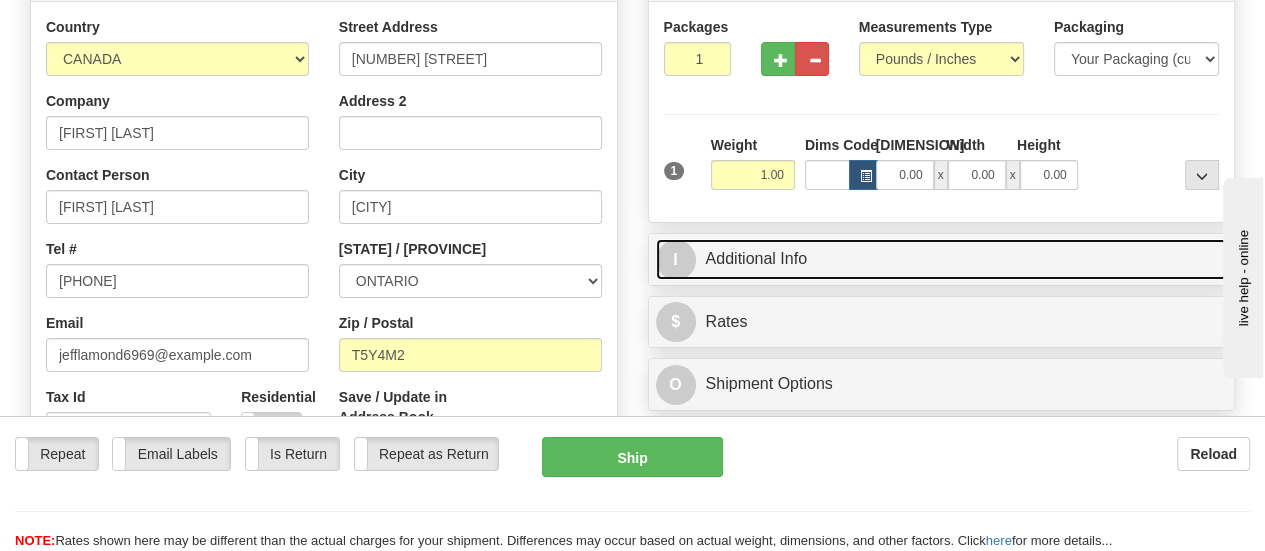 click on "[INFO]" at bounding box center [942, 259] 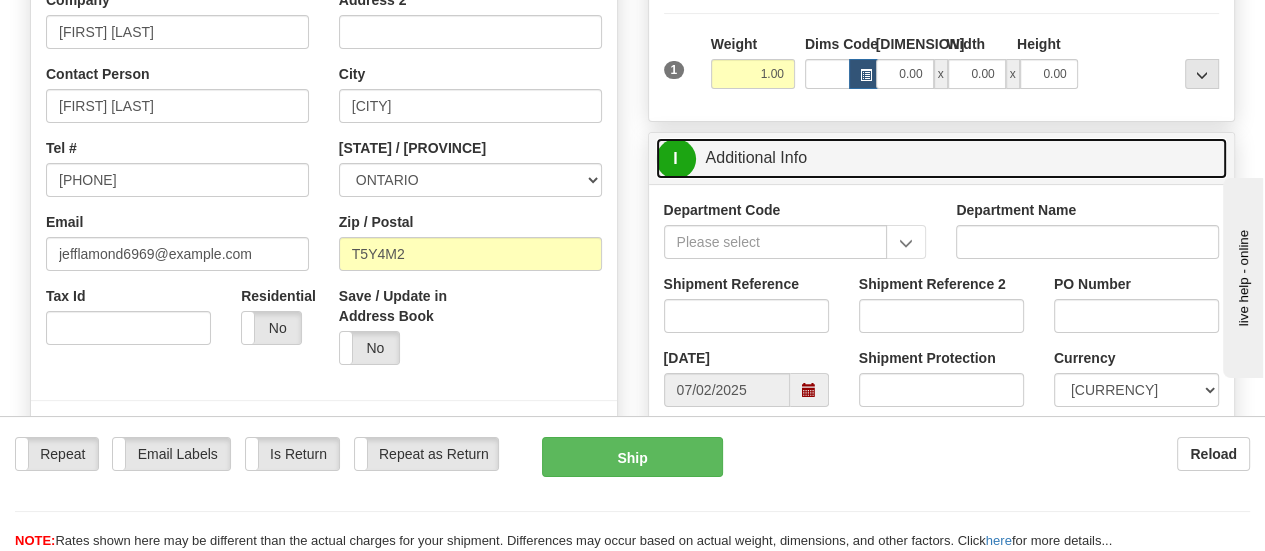 scroll, scrollTop: 439, scrollLeft: 0, axis: vertical 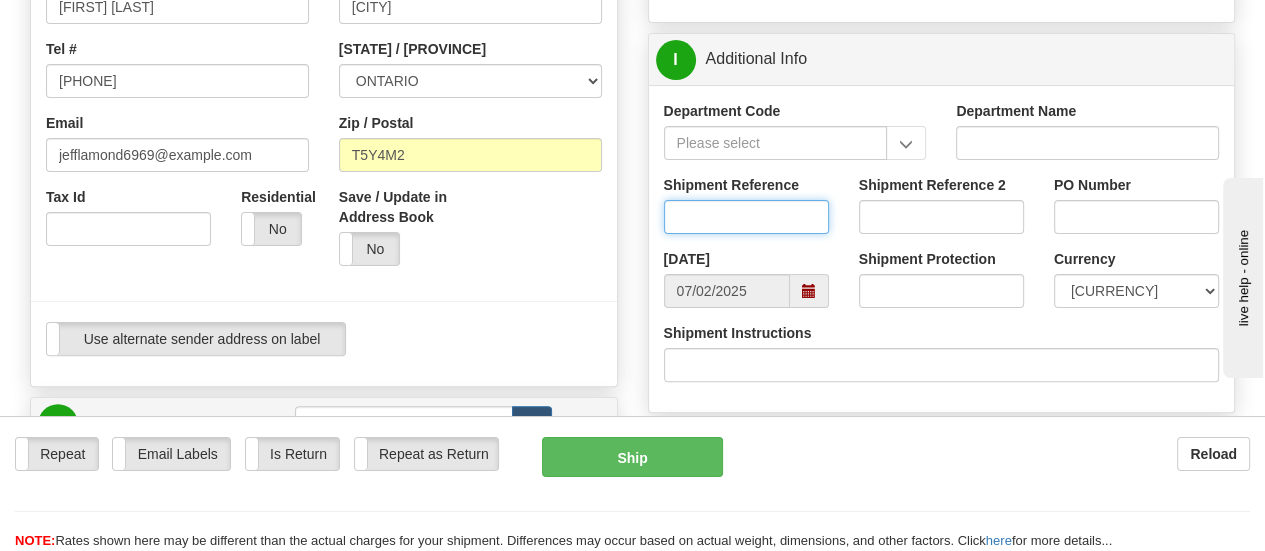 click on "Shipment Reference" at bounding box center [746, 217] 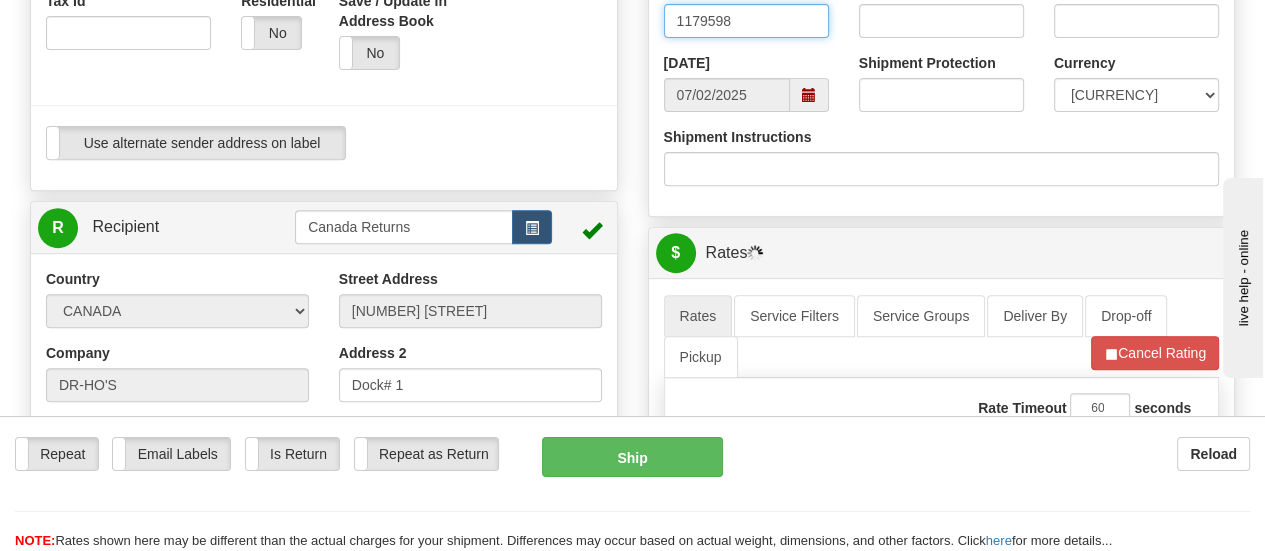 scroll, scrollTop: 639, scrollLeft: 0, axis: vertical 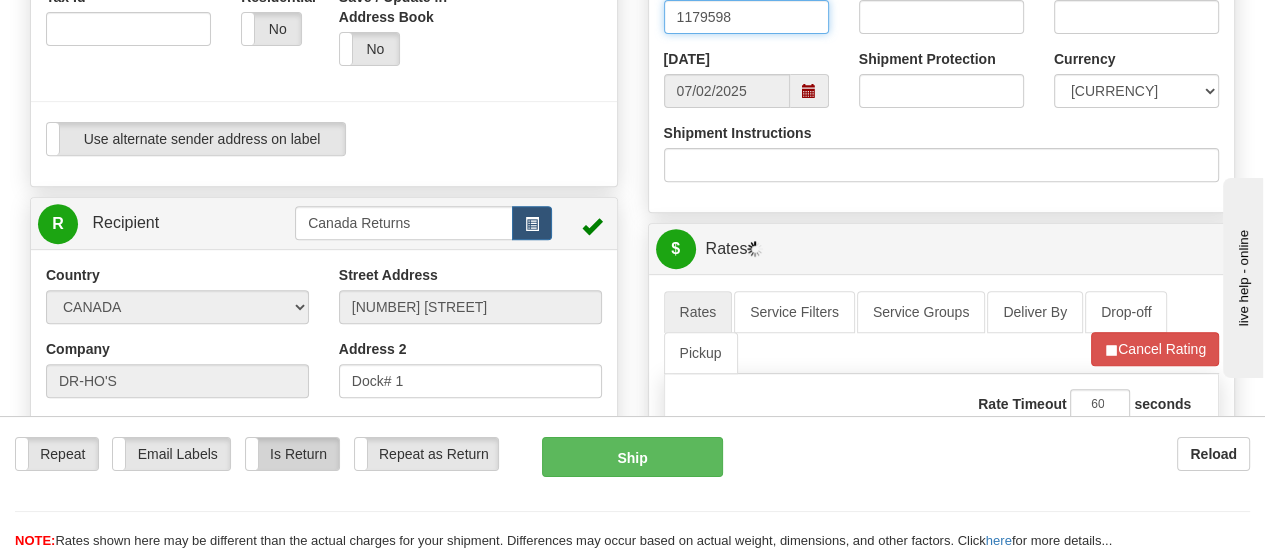 type on "1179598" 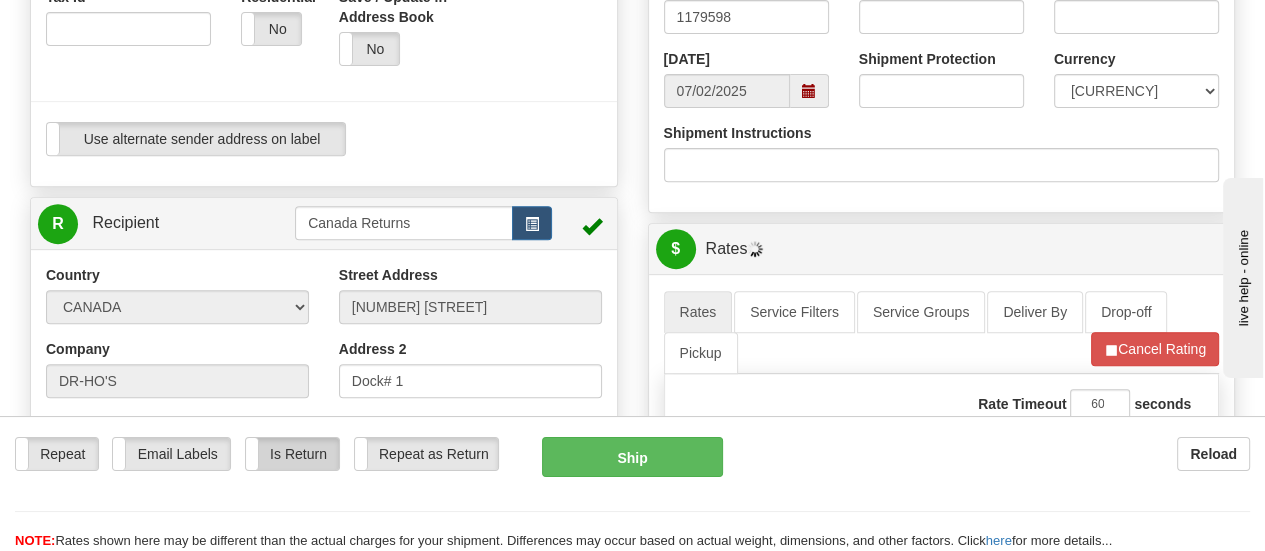 click on "Is Return" at bounding box center (57, 454) 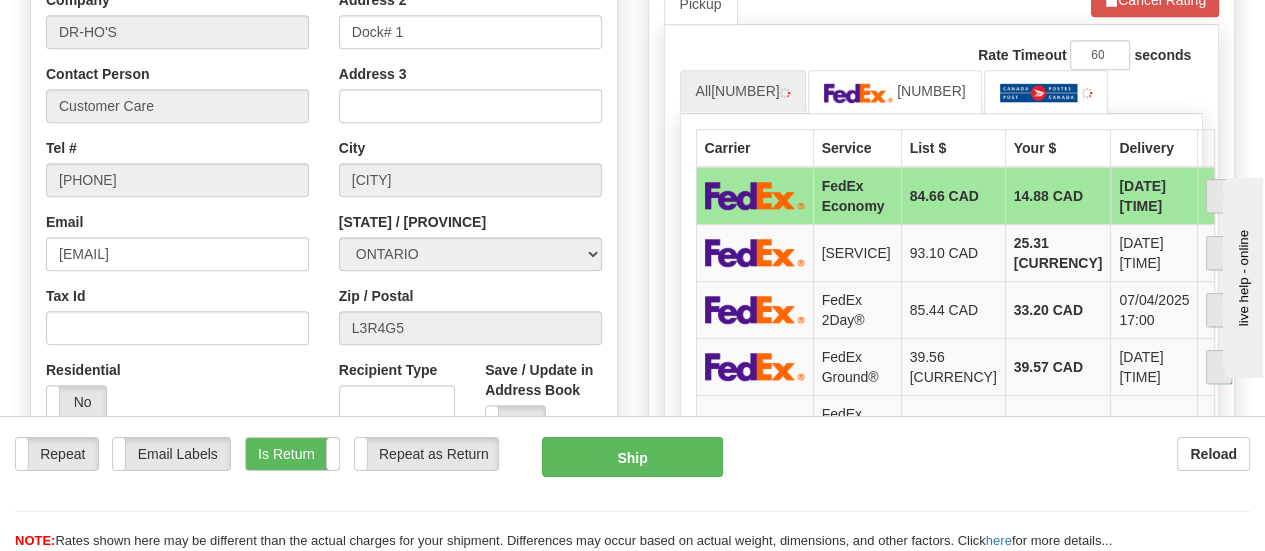 scroll, scrollTop: 939, scrollLeft: 0, axis: vertical 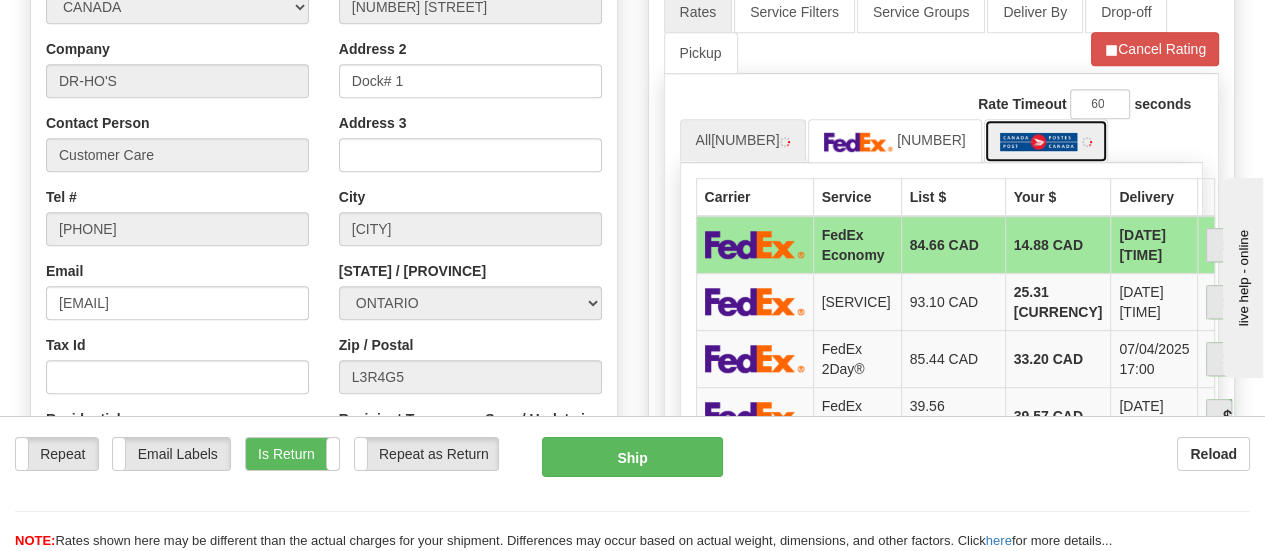 click at bounding box center (1039, 142) 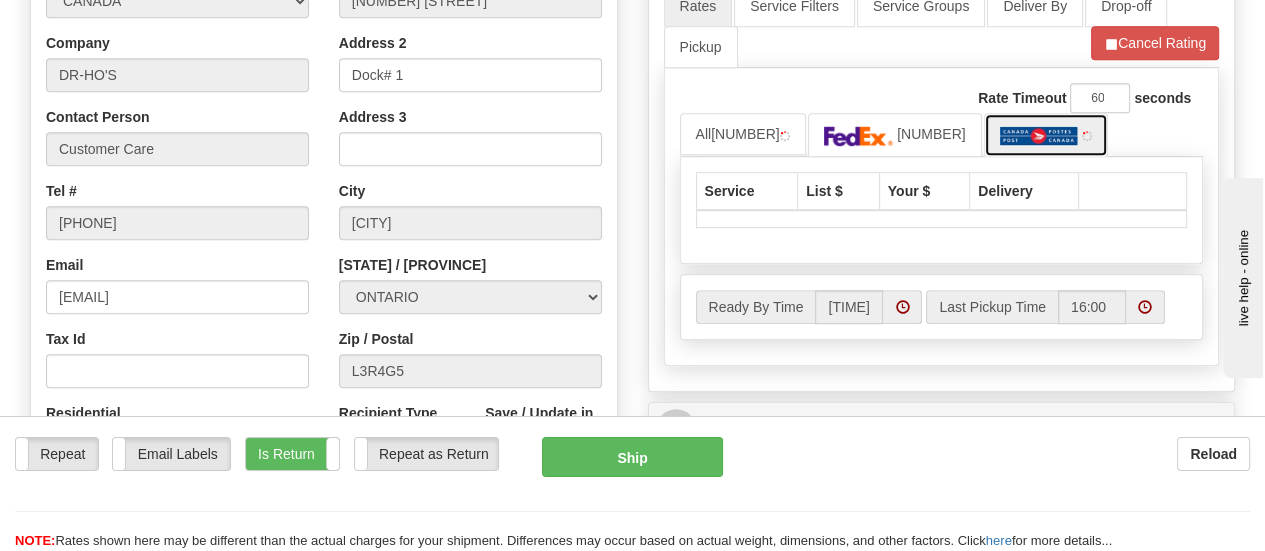 scroll, scrollTop: 939, scrollLeft: 0, axis: vertical 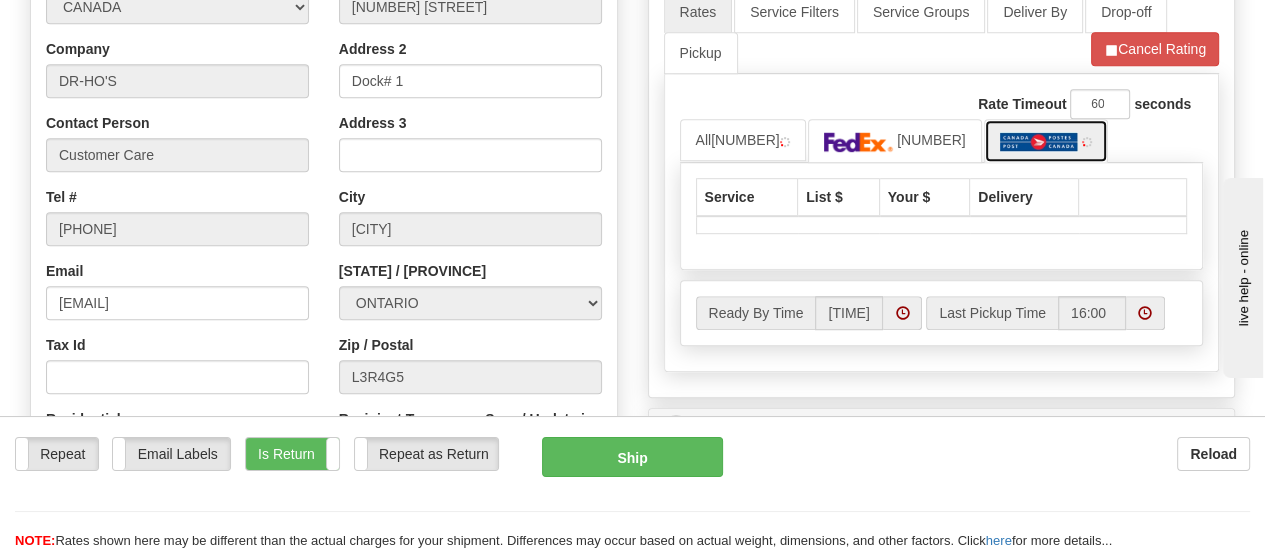 click at bounding box center (1039, 142) 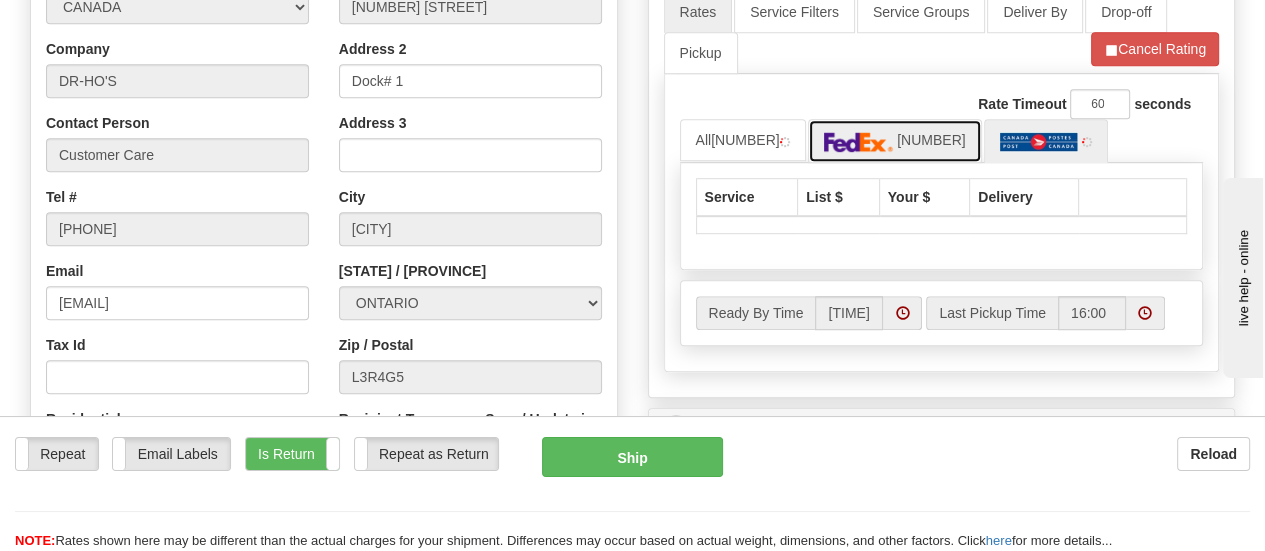 click at bounding box center [859, 142] 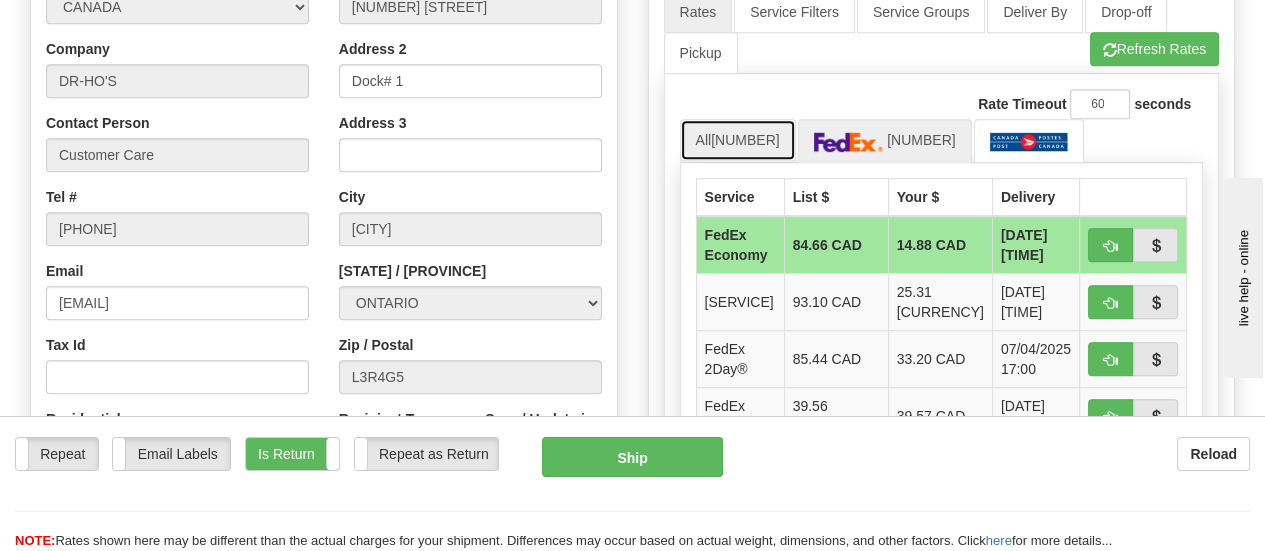 click on "All  (6)" at bounding box center (738, 140) 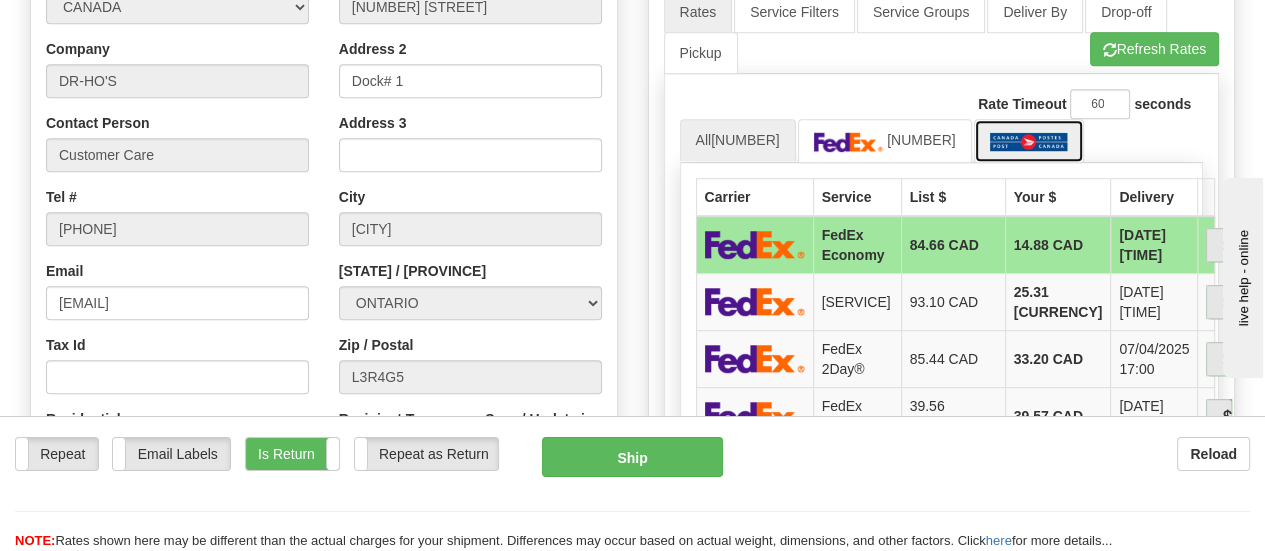 click at bounding box center [1029, 142] 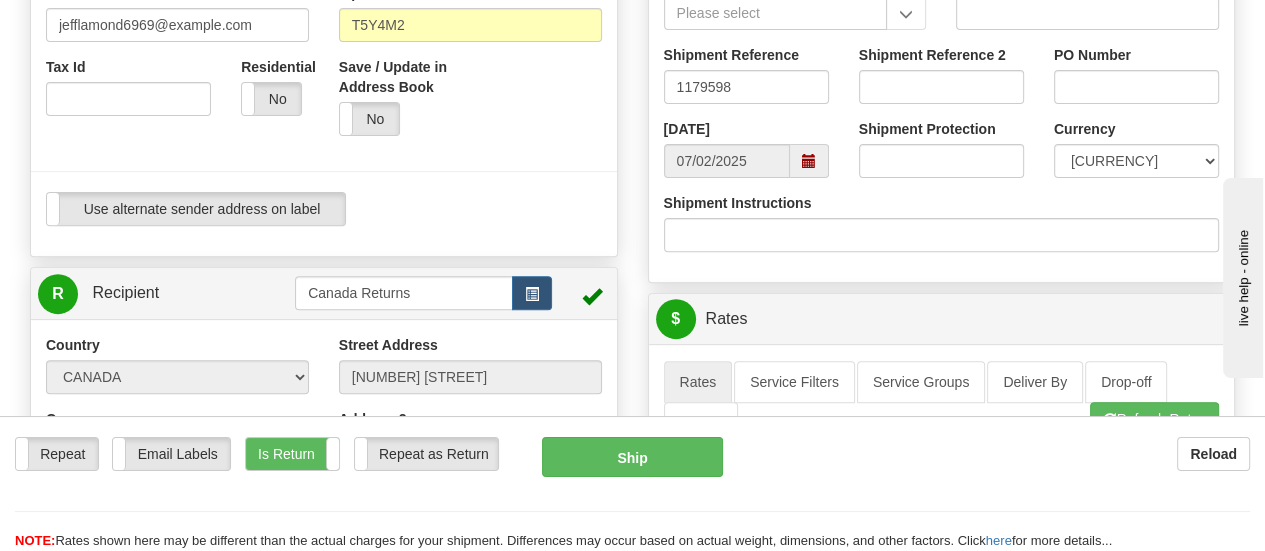 scroll, scrollTop: 539, scrollLeft: 0, axis: vertical 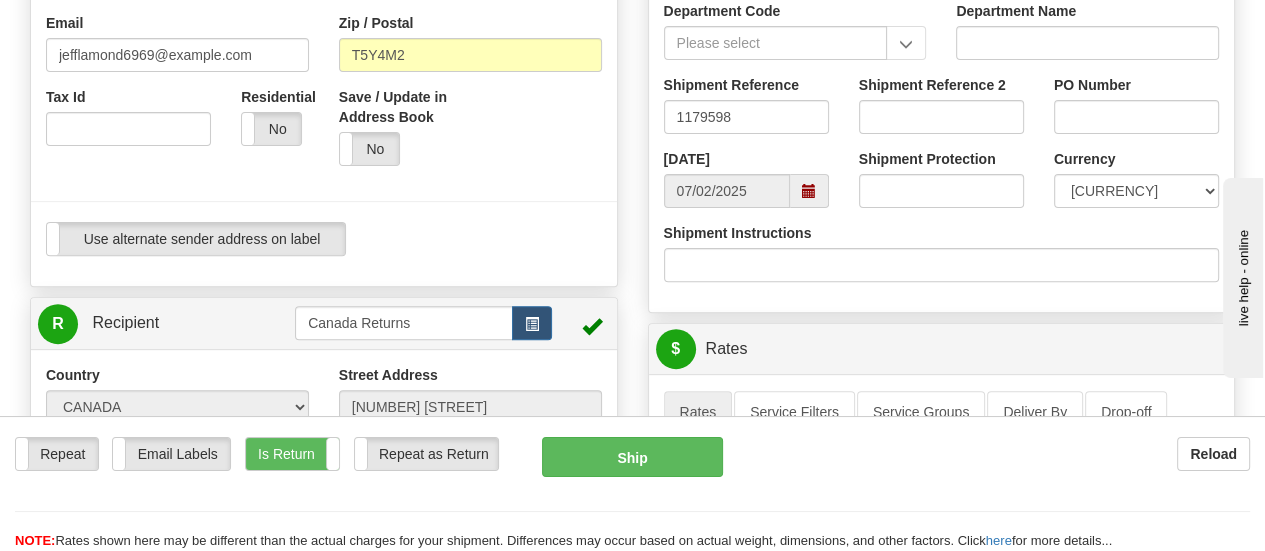 click at bounding box center [809, 191] 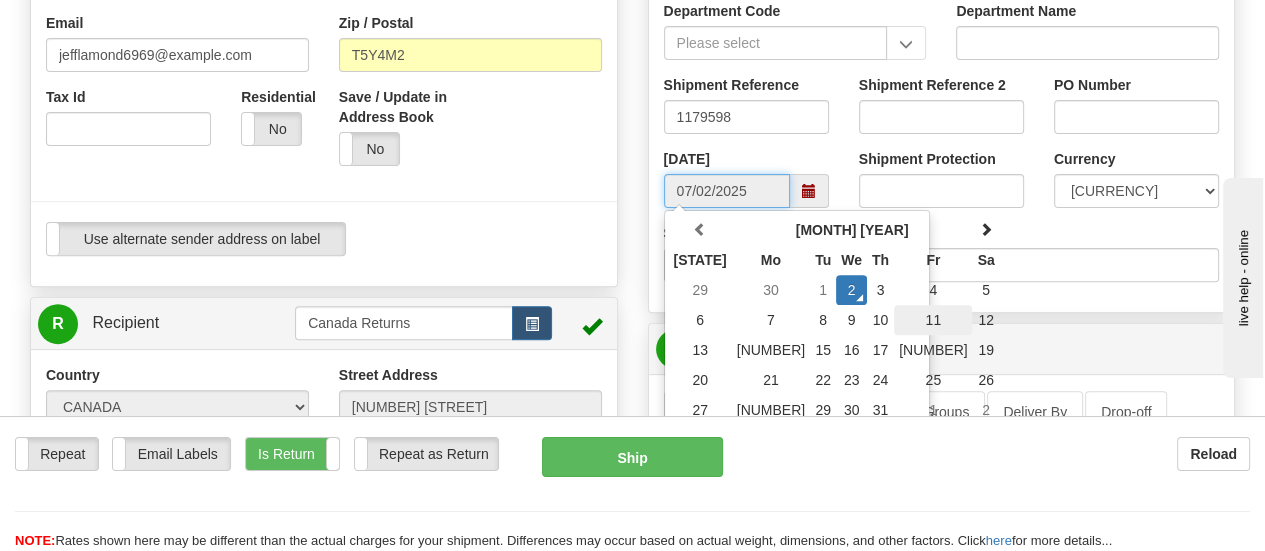 click on "11" at bounding box center [933, 290] 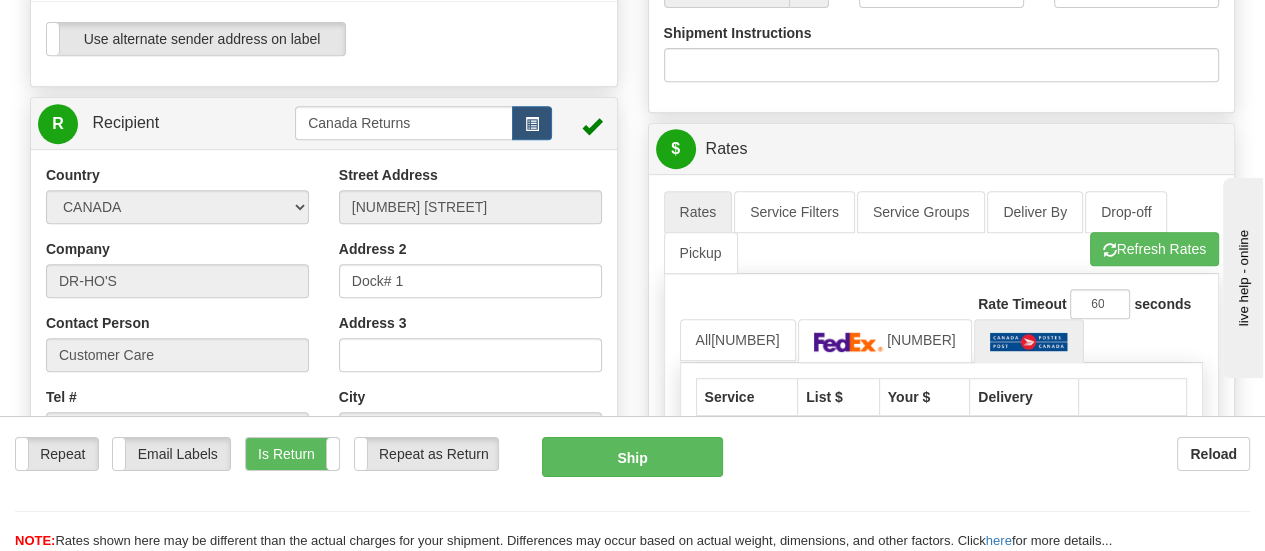 scroll, scrollTop: 839, scrollLeft: 0, axis: vertical 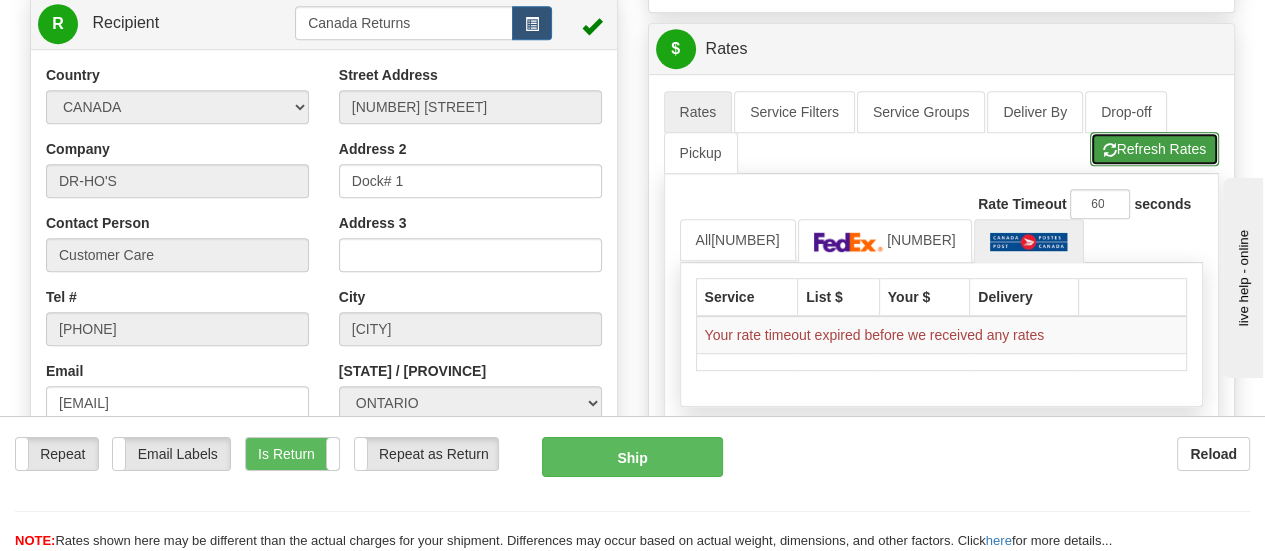 click on "Refresh Rates" at bounding box center [1154, 149] 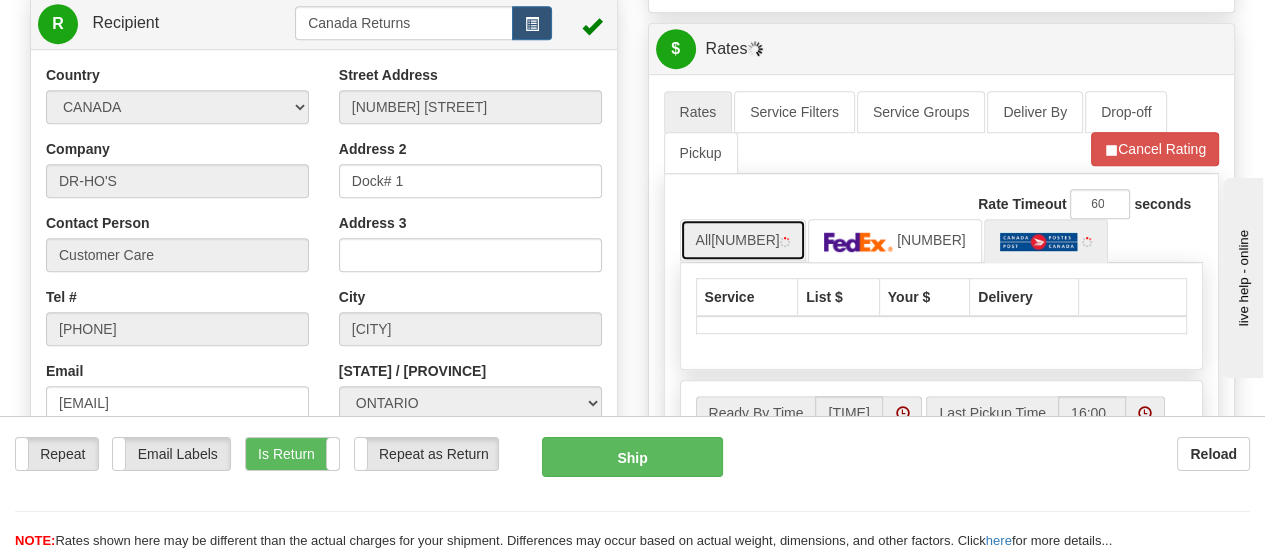 click on "All  (6)" at bounding box center (743, 240) 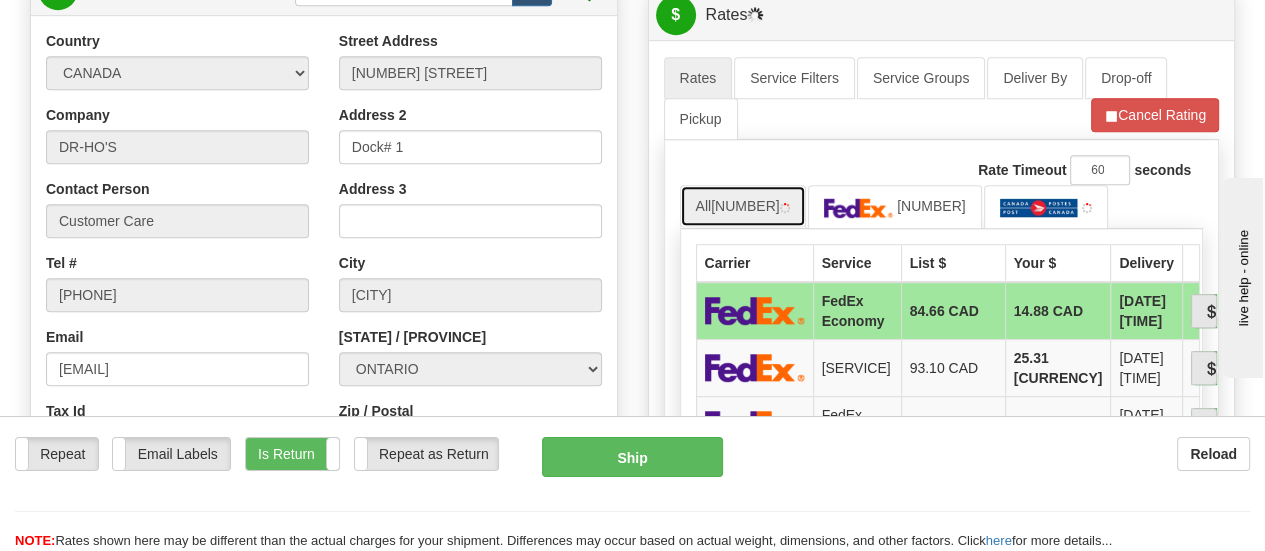 scroll, scrollTop: 839, scrollLeft: 0, axis: vertical 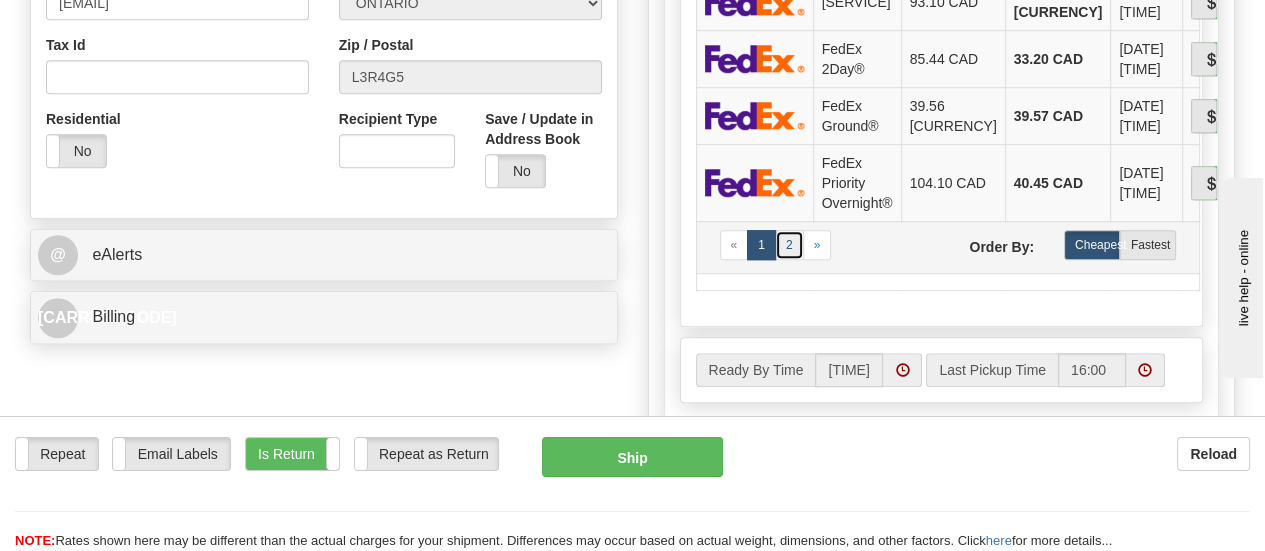 click on "2" at bounding box center [734, 245] 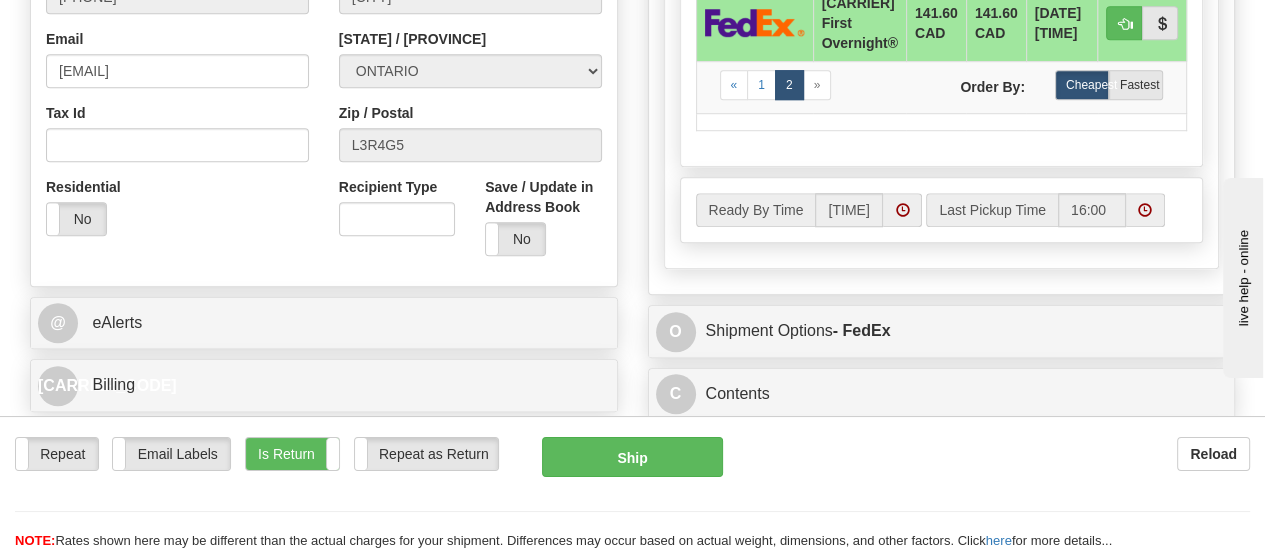 scroll, scrollTop: 1039, scrollLeft: 0, axis: vertical 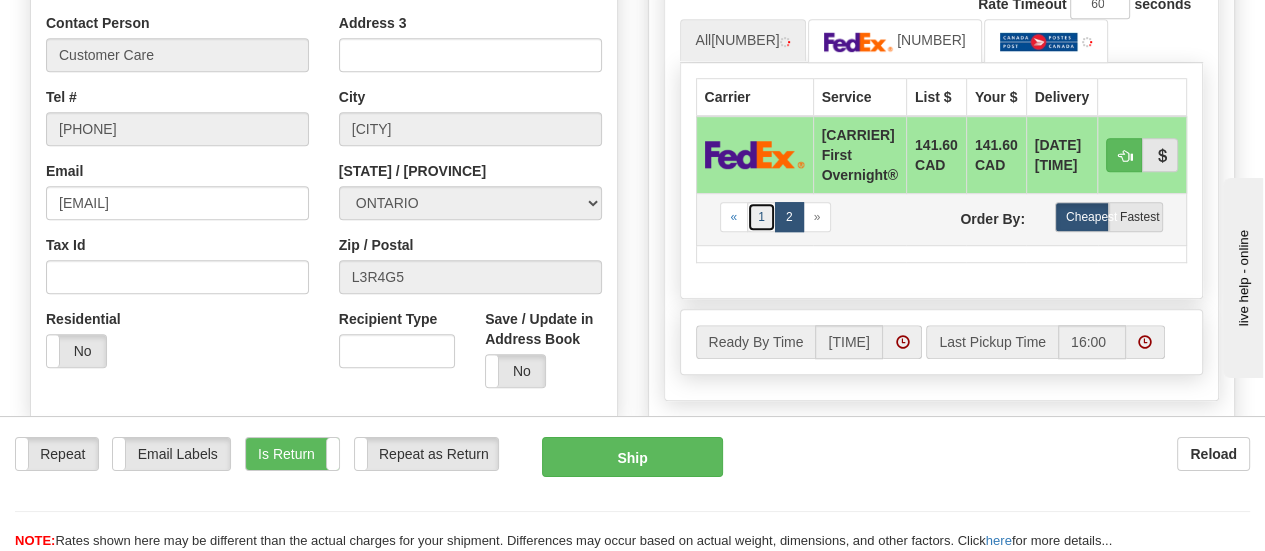 click on "1" at bounding box center (734, 217) 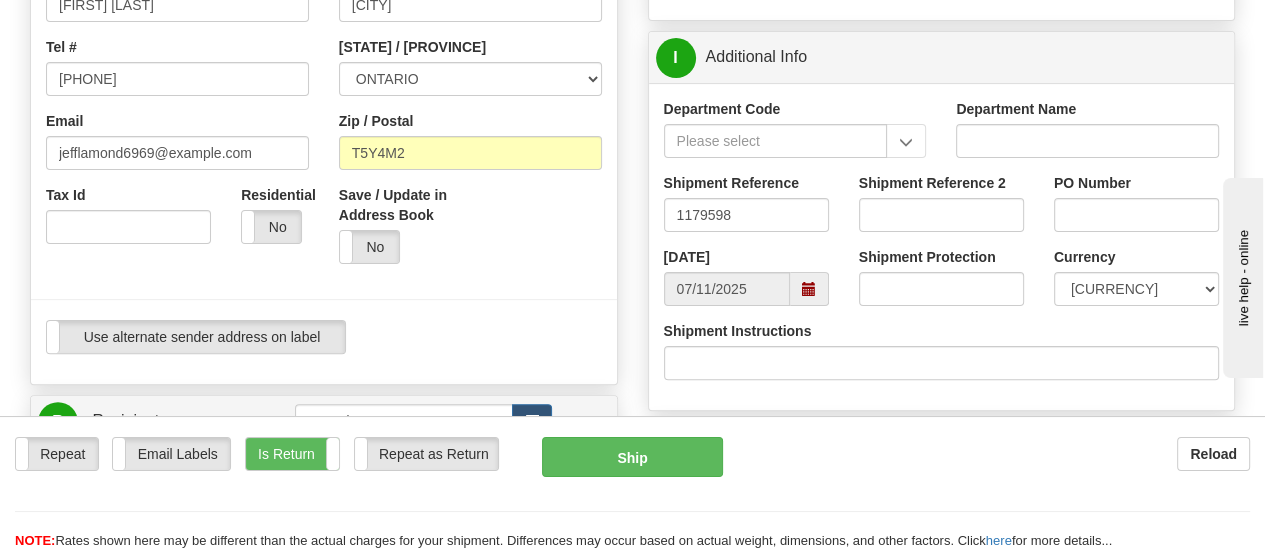 scroll, scrollTop: 439, scrollLeft: 0, axis: vertical 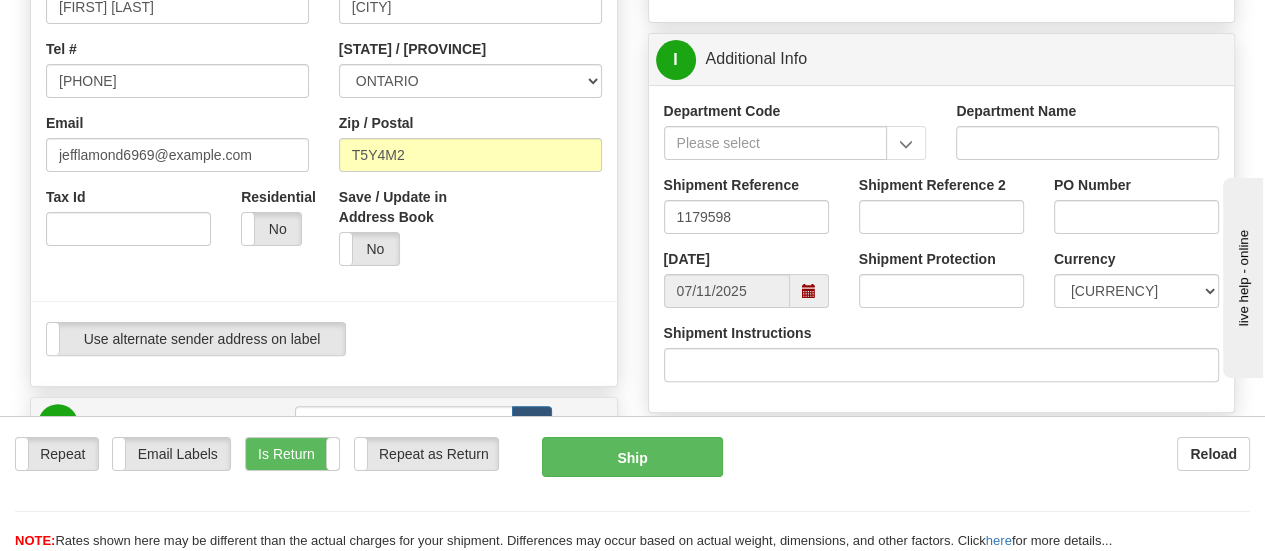 click at bounding box center (809, 291) 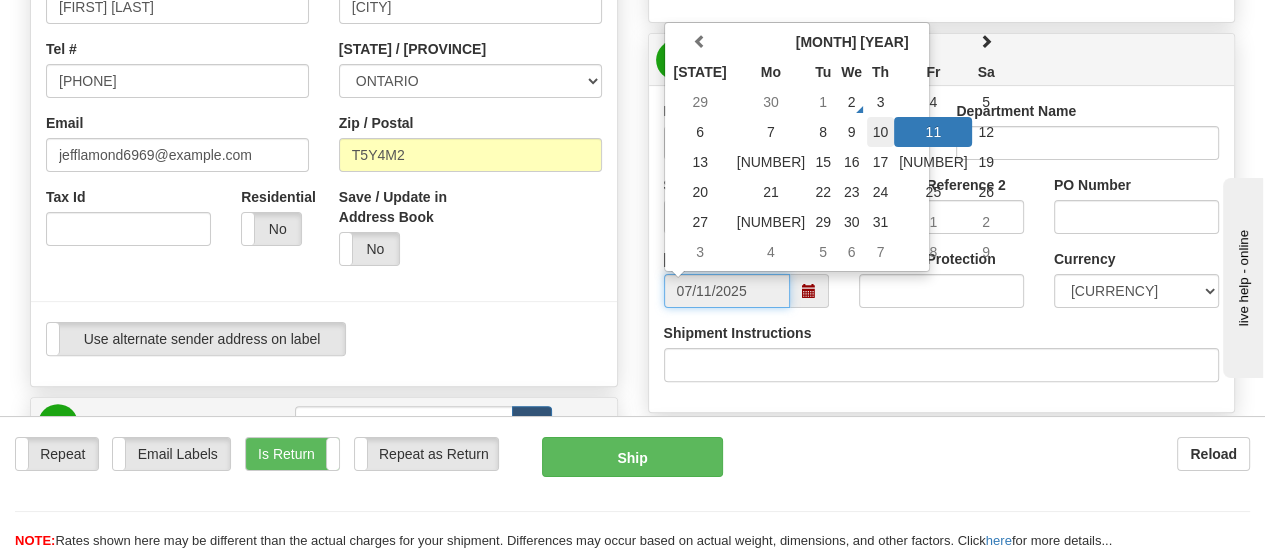 click on "10" at bounding box center [880, 102] 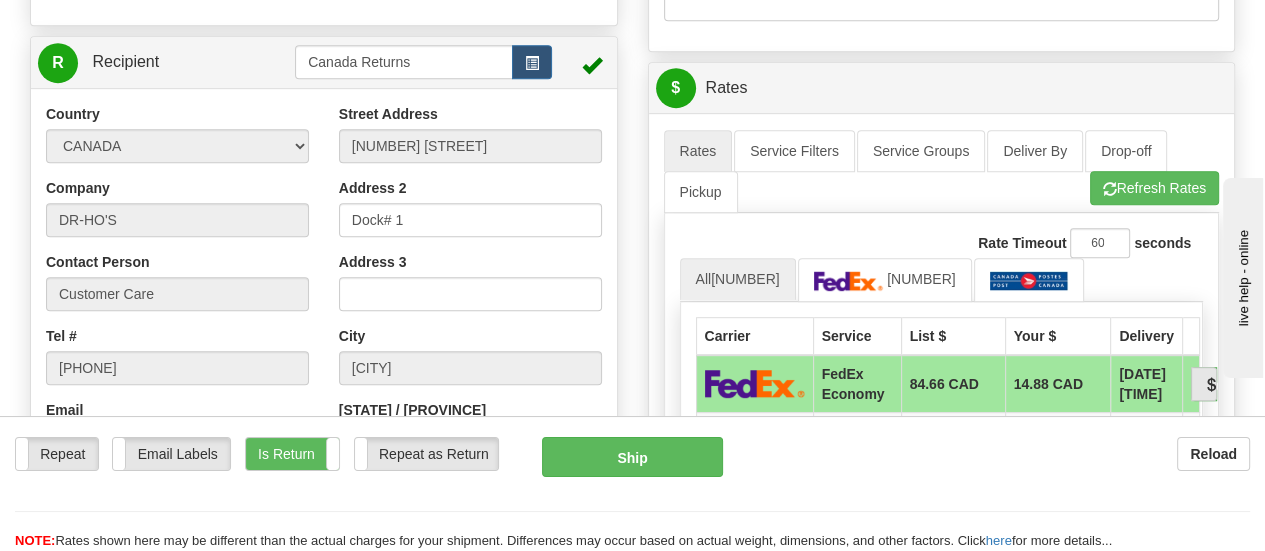 scroll, scrollTop: 839, scrollLeft: 0, axis: vertical 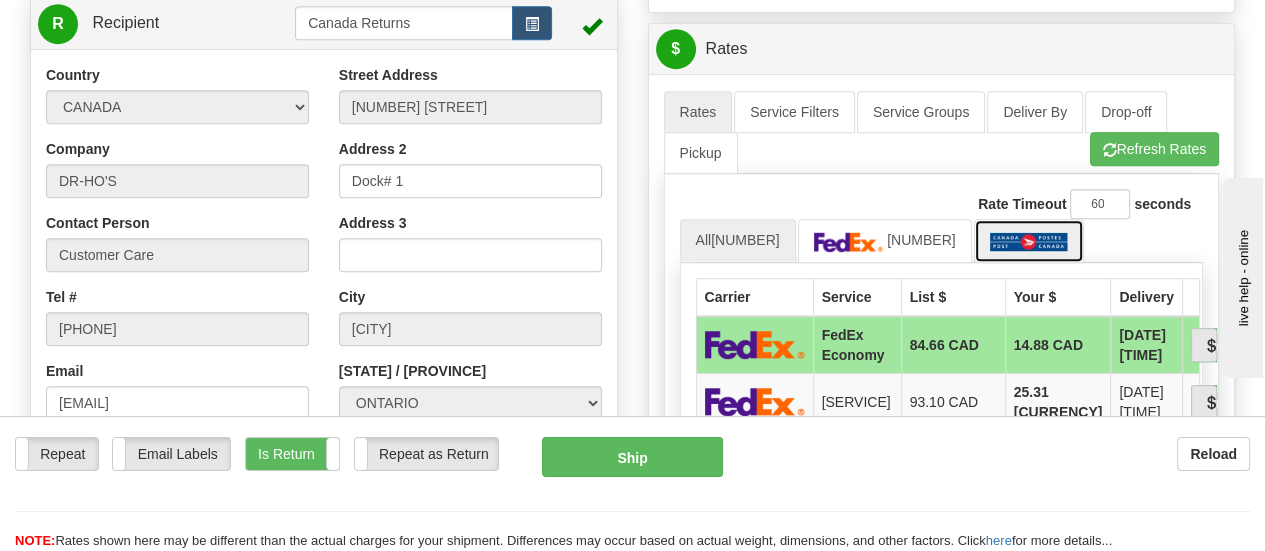 click at bounding box center [1029, 242] 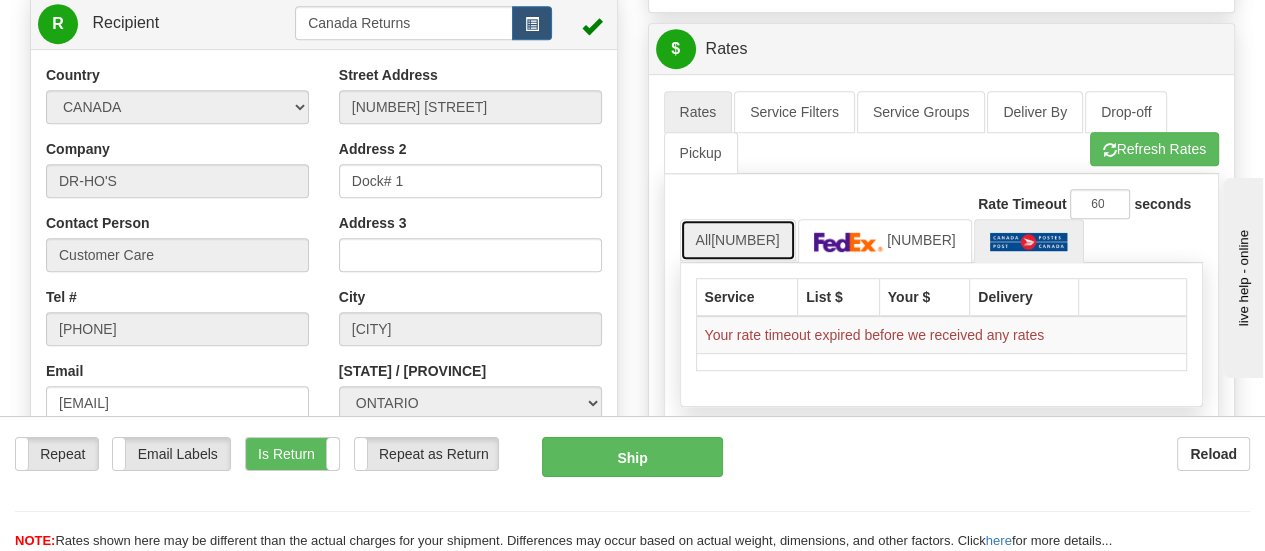 click on "[NUMBER]" at bounding box center [745, 240] 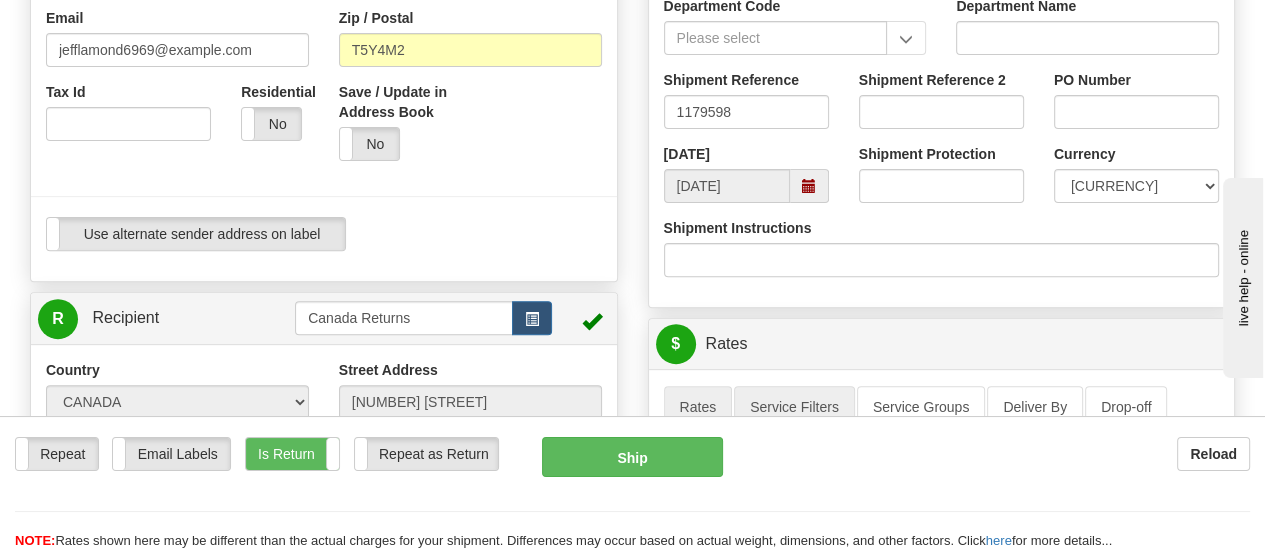 scroll, scrollTop: 539, scrollLeft: 0, axis: vertical 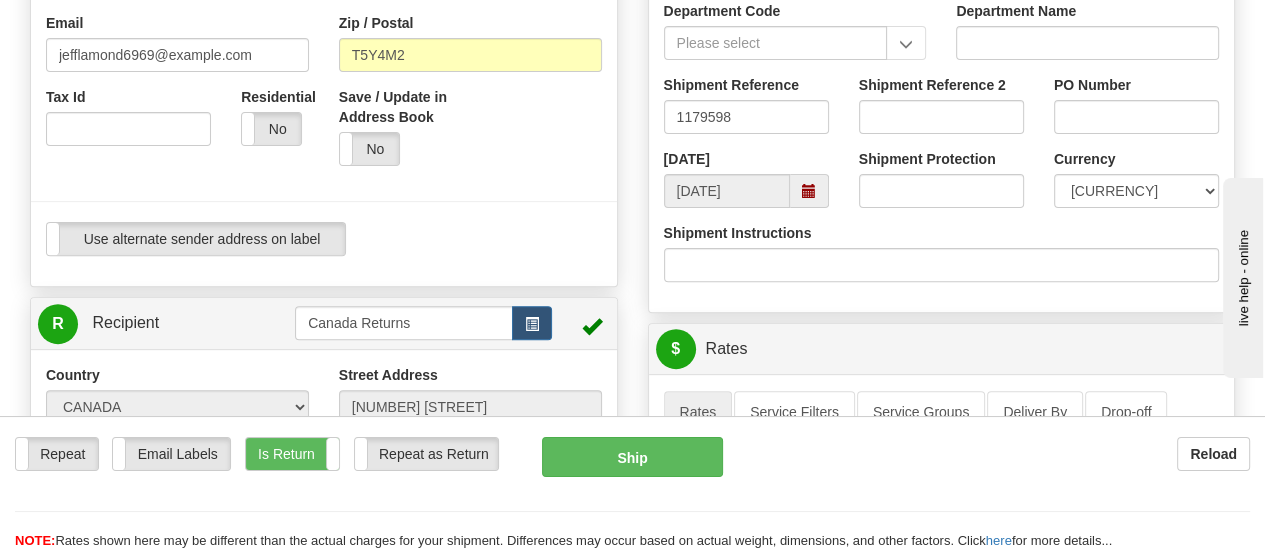 click at bounding box center [809, 191] 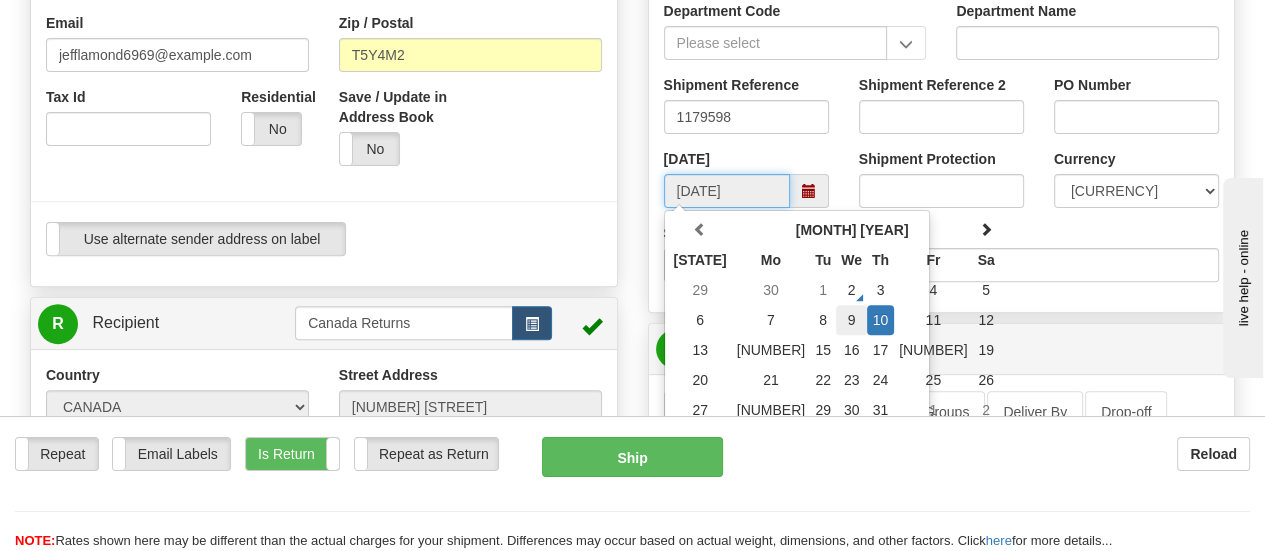 click on "9" at bounding box center (851, 290) 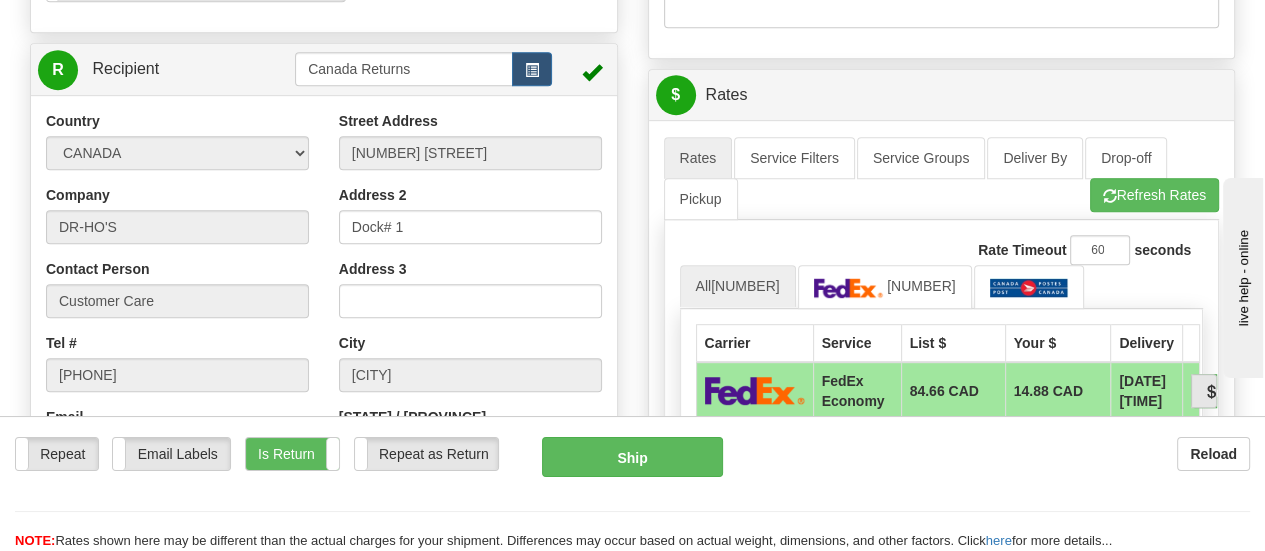 scroll, scrollTop: 839, scrollLeft: 0, axis: vertical 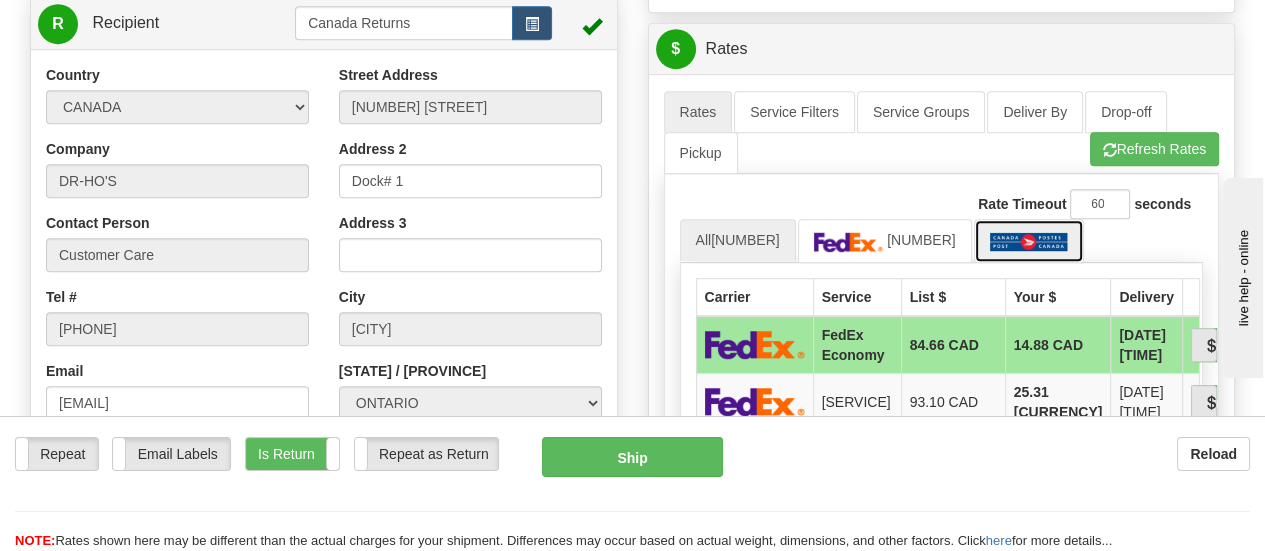 click at bounding box center (1029, 242) 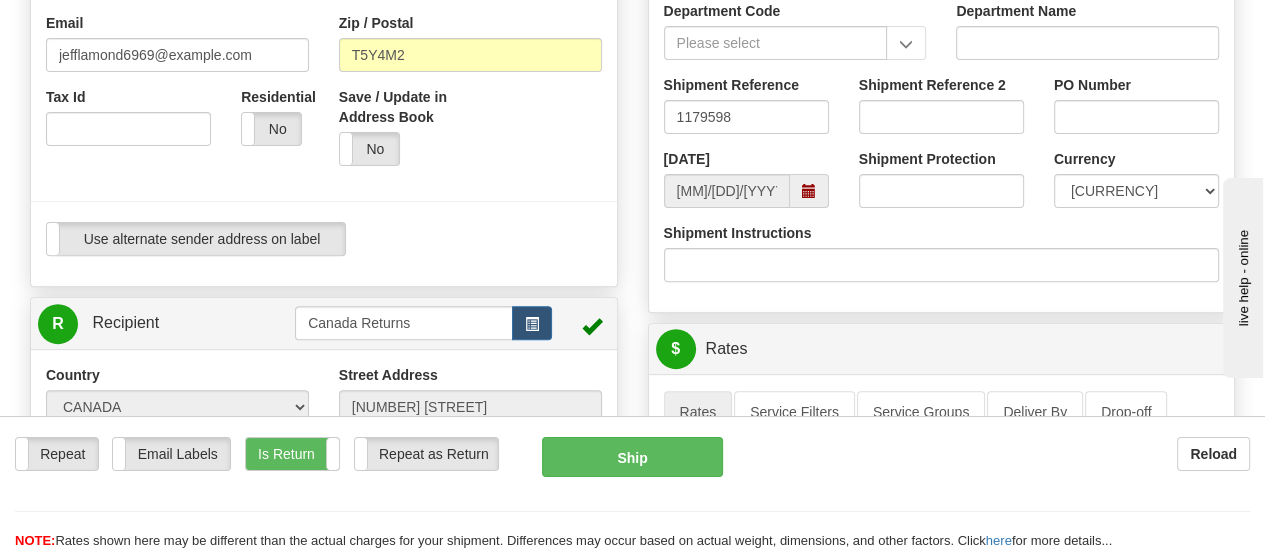 scroll, scrollTop: 639, scrollLeft: 0, axis: vertical 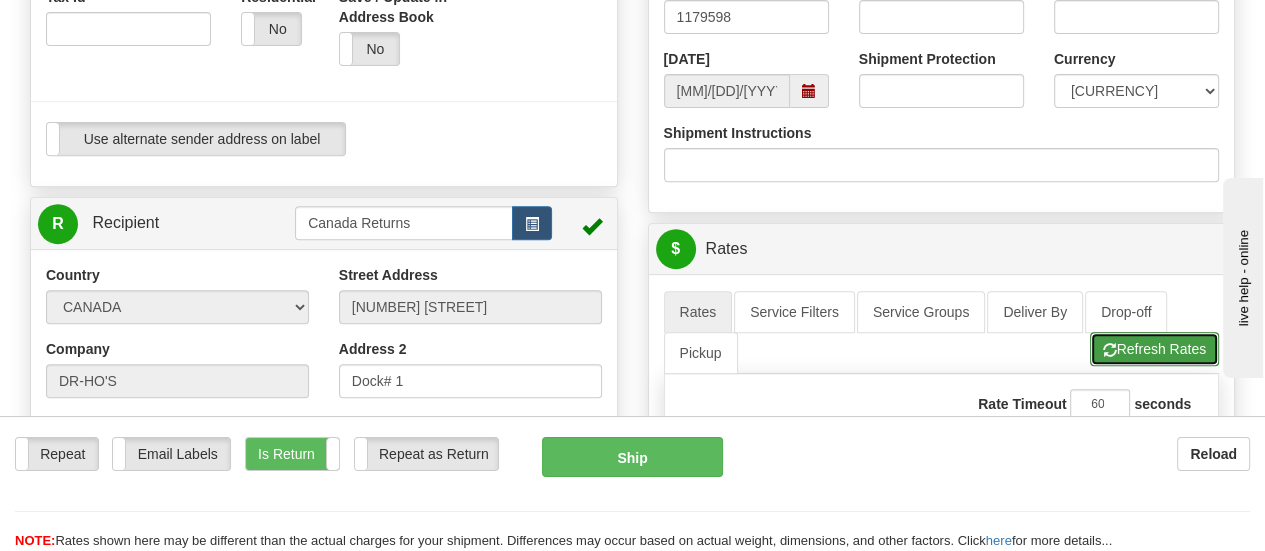 click on "Refresh Rates" at bounding box center [1154, 349] 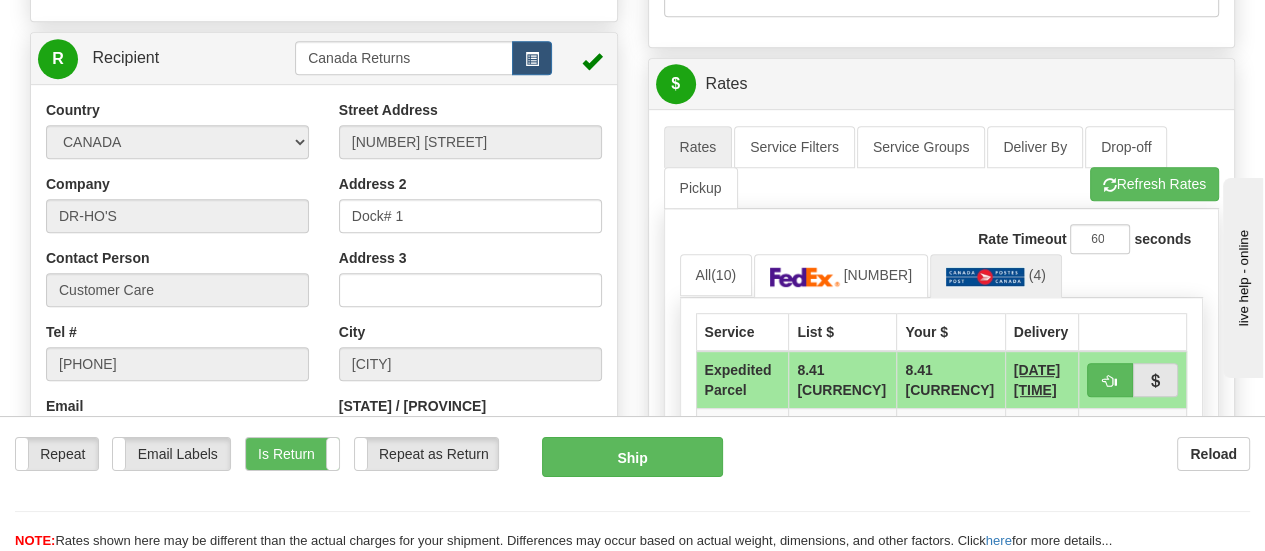 scroll, scrollTop: 839, scrollLeft: 0, axis: vertical 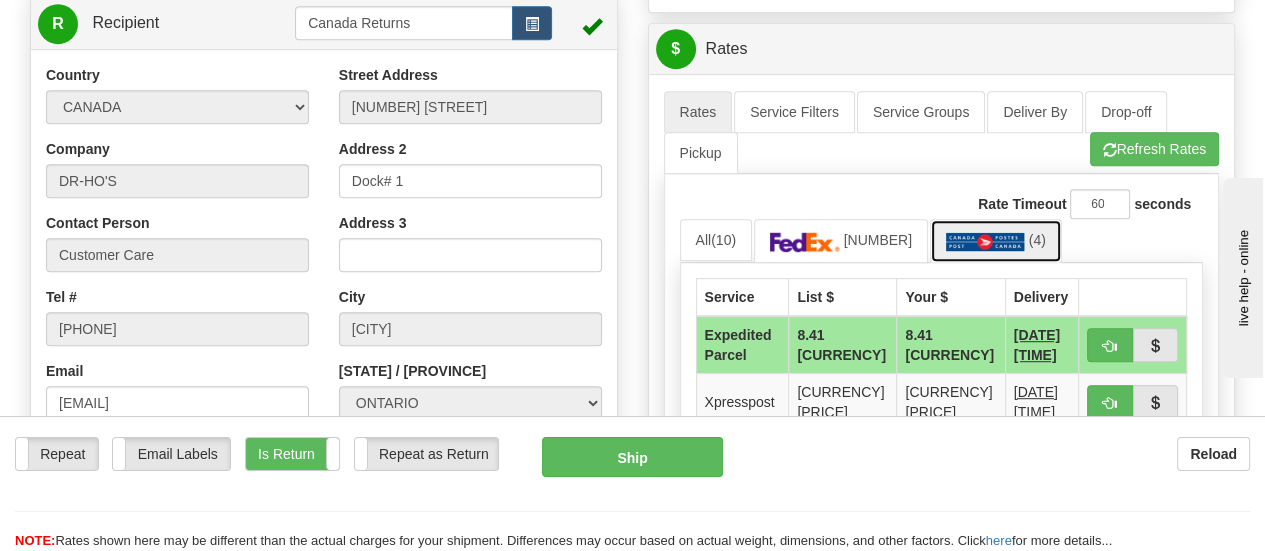 click at bounding box center (985, 242) 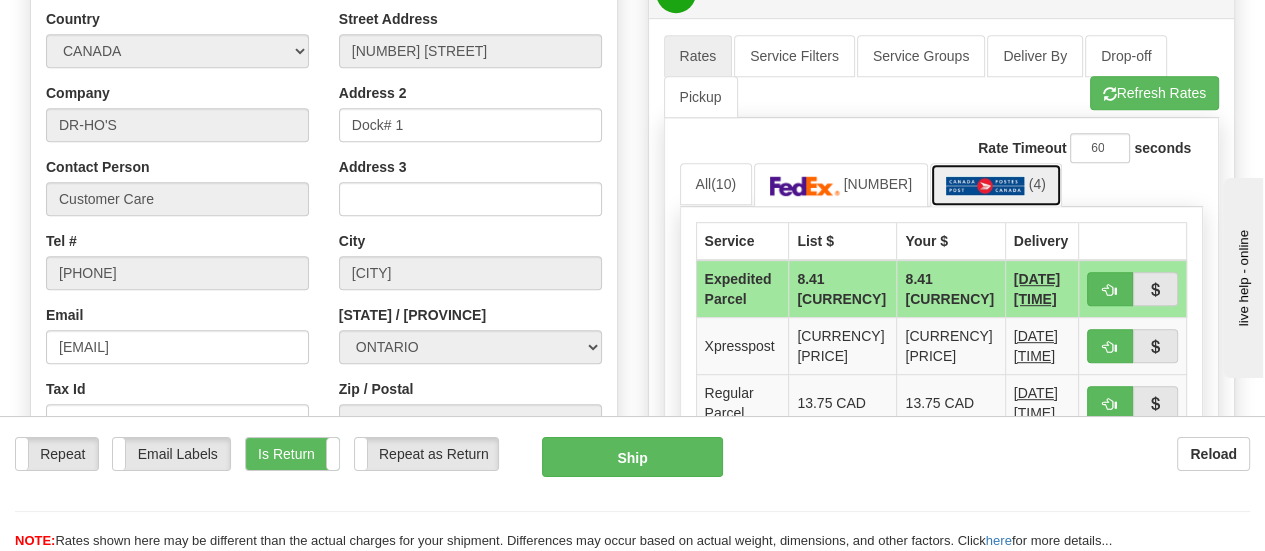 scroll, scrollTop: 939, scrollLeft: 0, axis: vertical 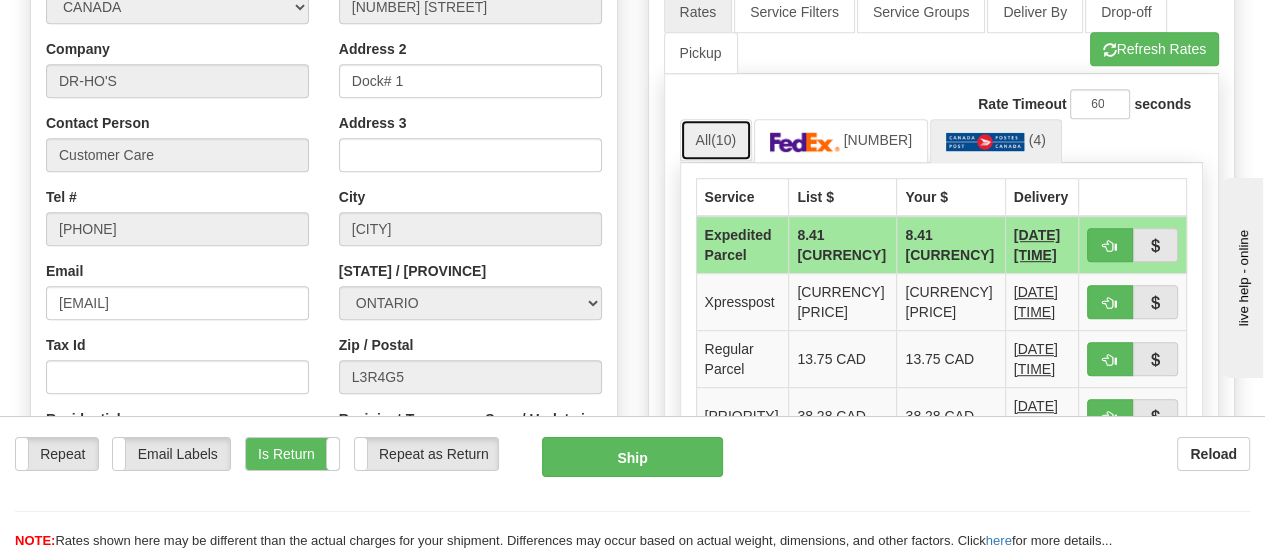click on "(10)" at bounding box center (723, 140) 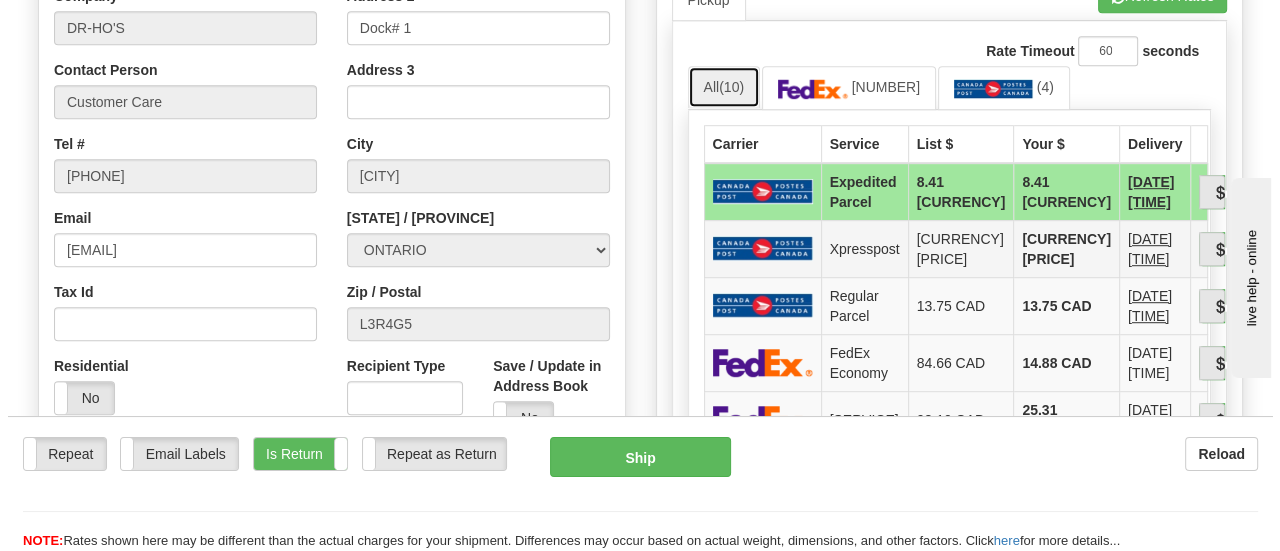 scroll, scrollTop: 1039, scrollLeft: 0, axis: vertical 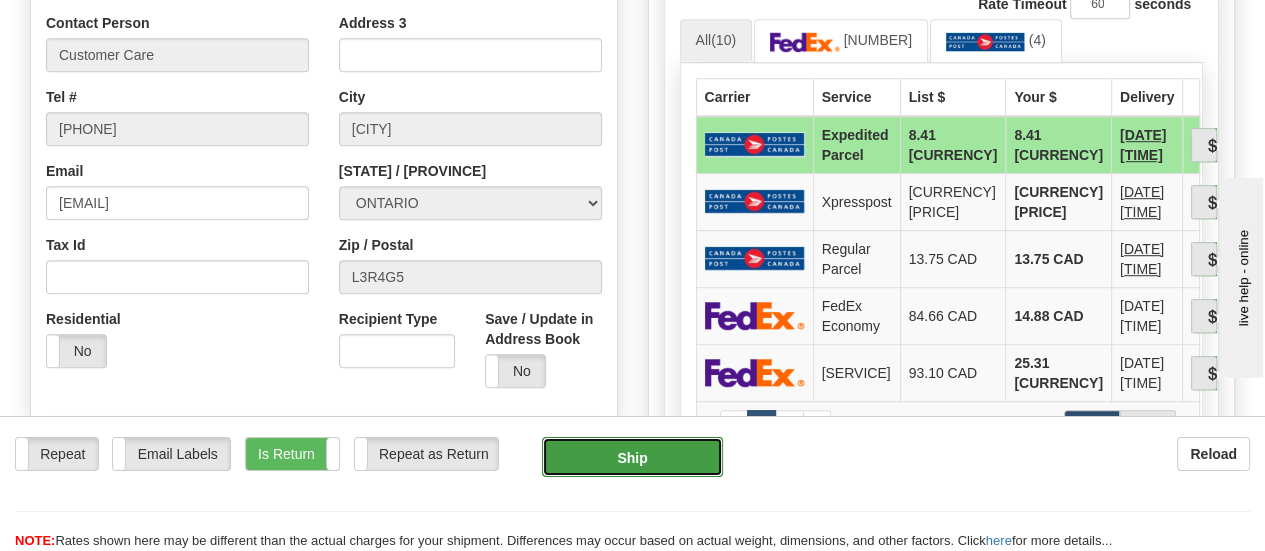 click on "Ship" at bounding box center (632, 457) 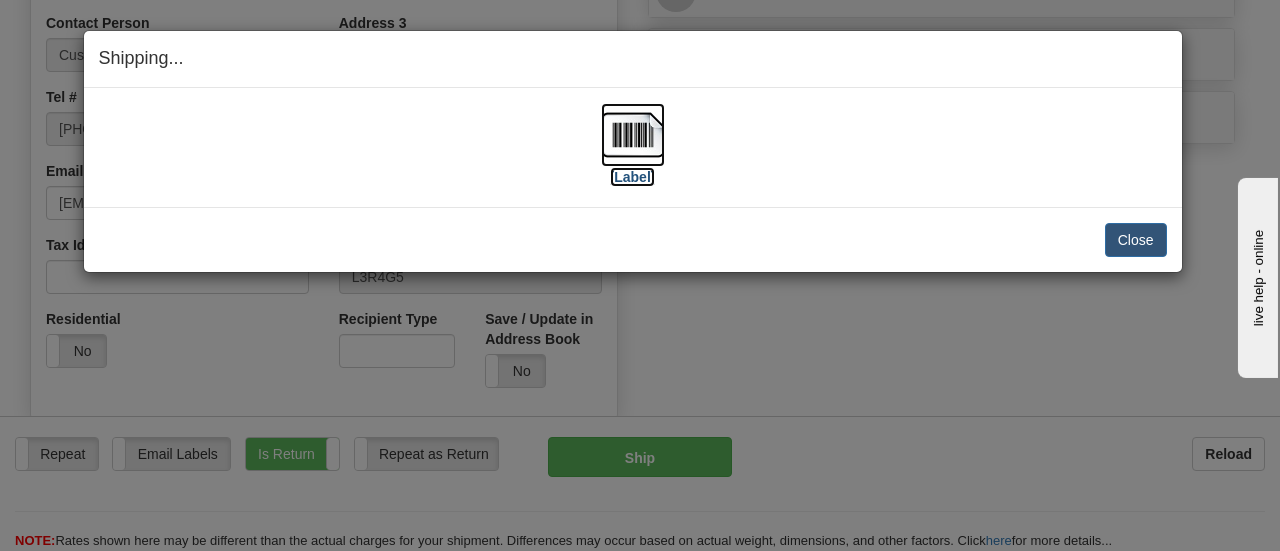 click on "[Label]" at bounding box center (633, 177) 